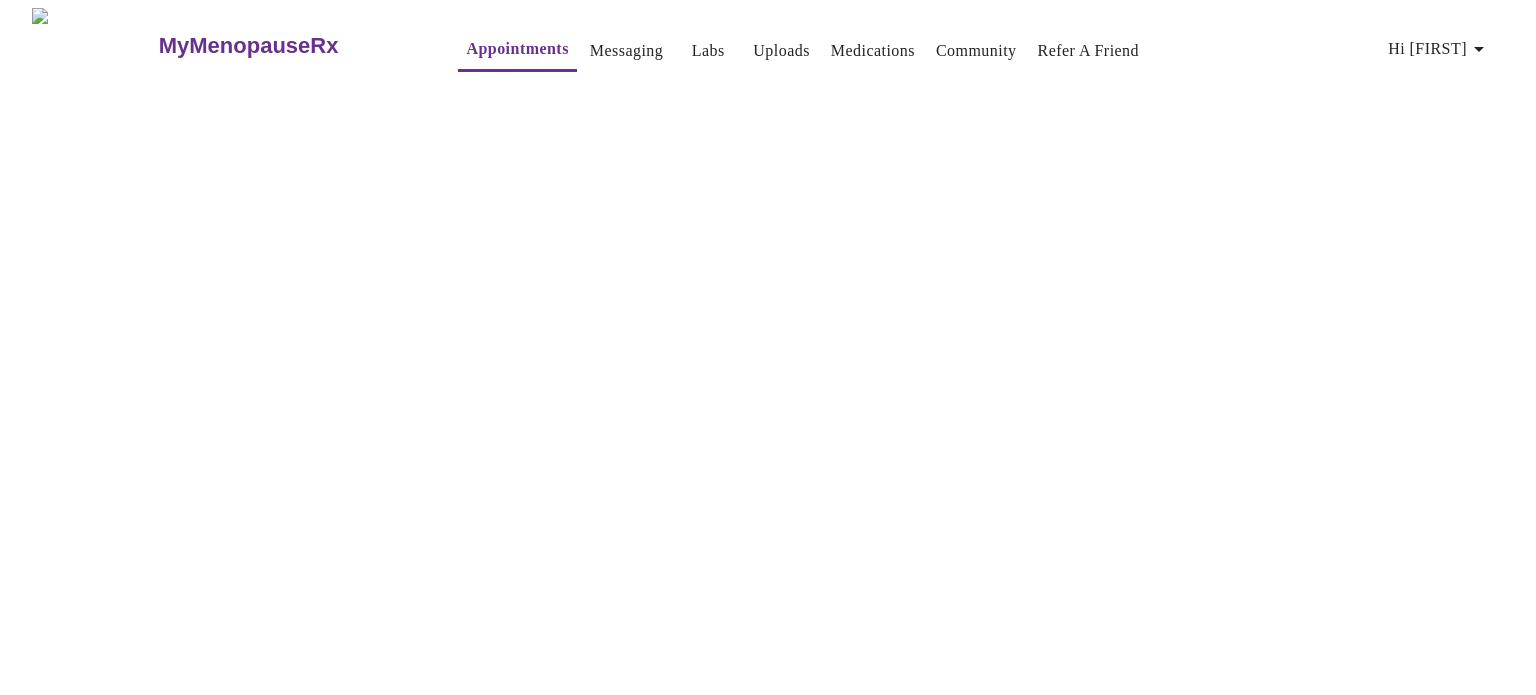 scroll, scrollTop: 0, scrollLeft: 0, axis: both 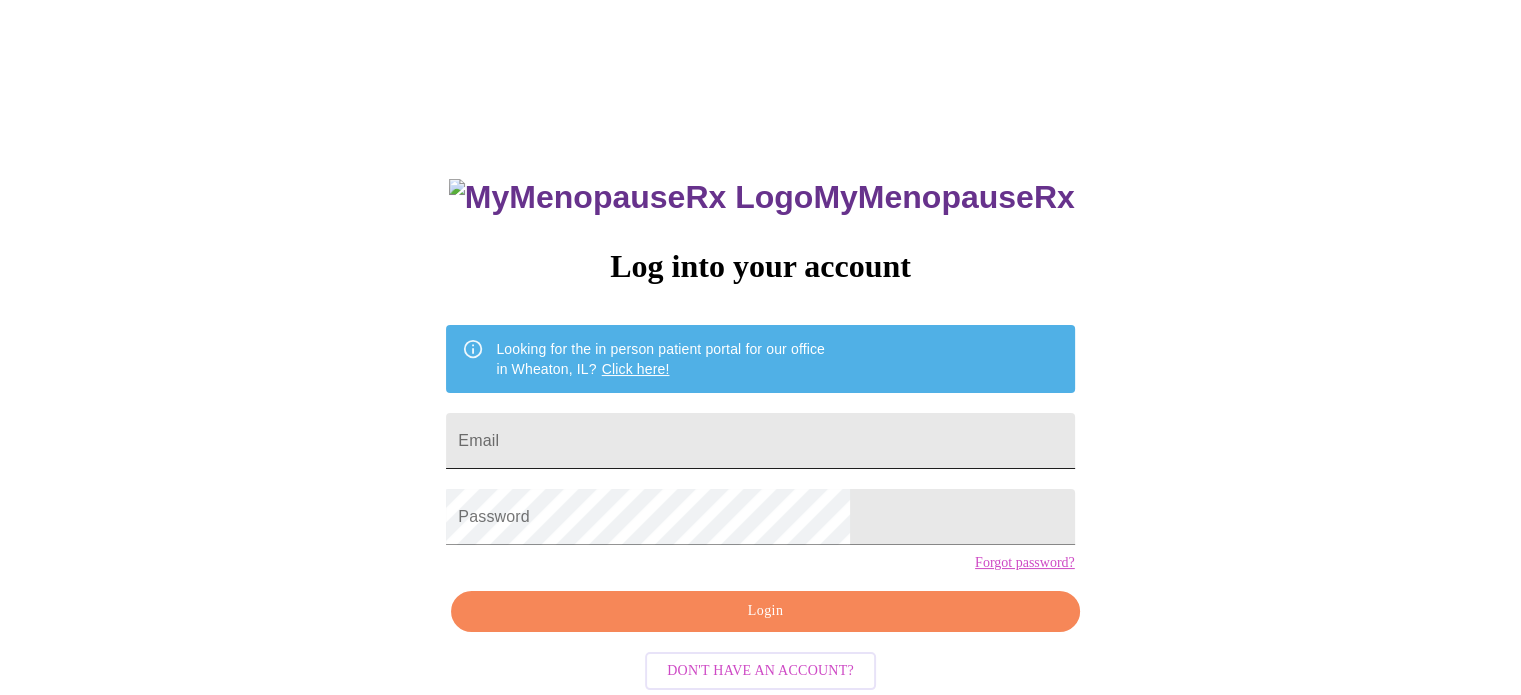 click on "Email" at bounding box center [760, 441] 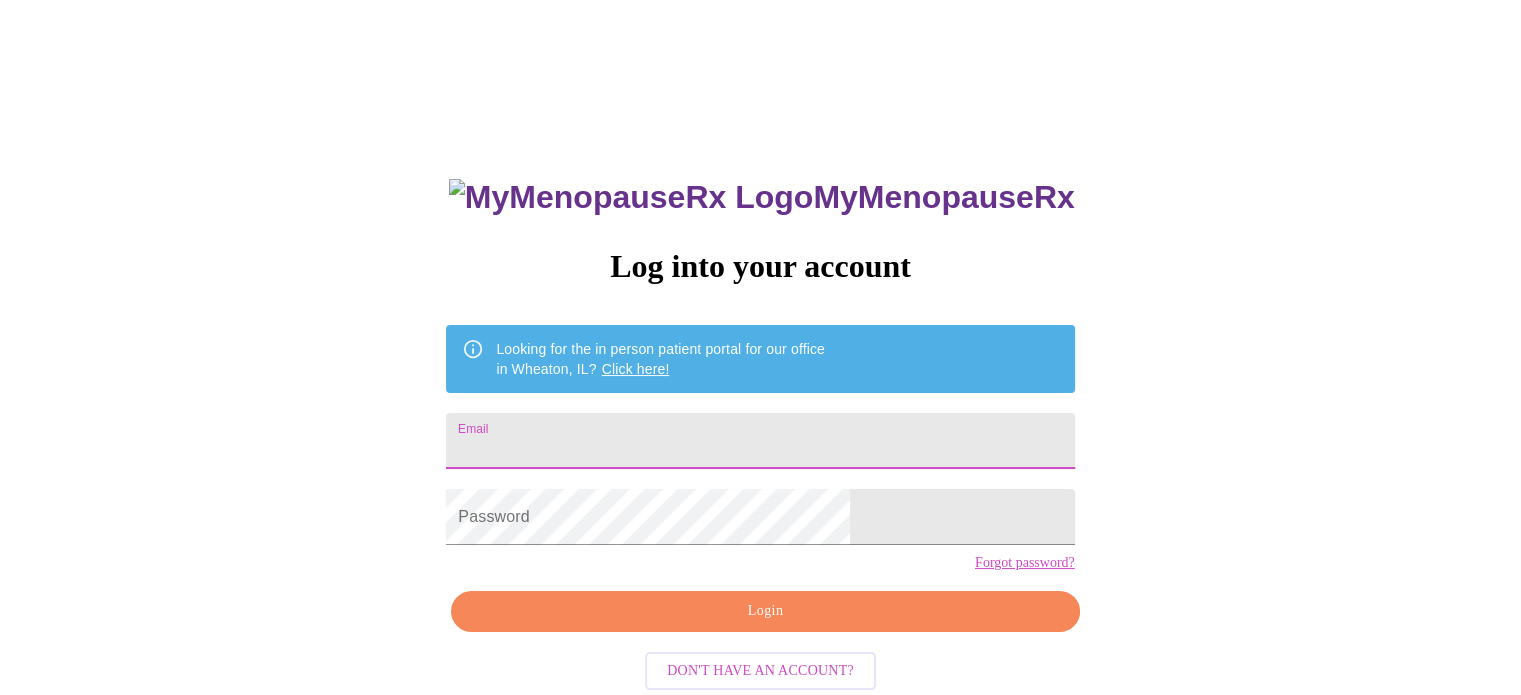 type on "[EMAIL]" 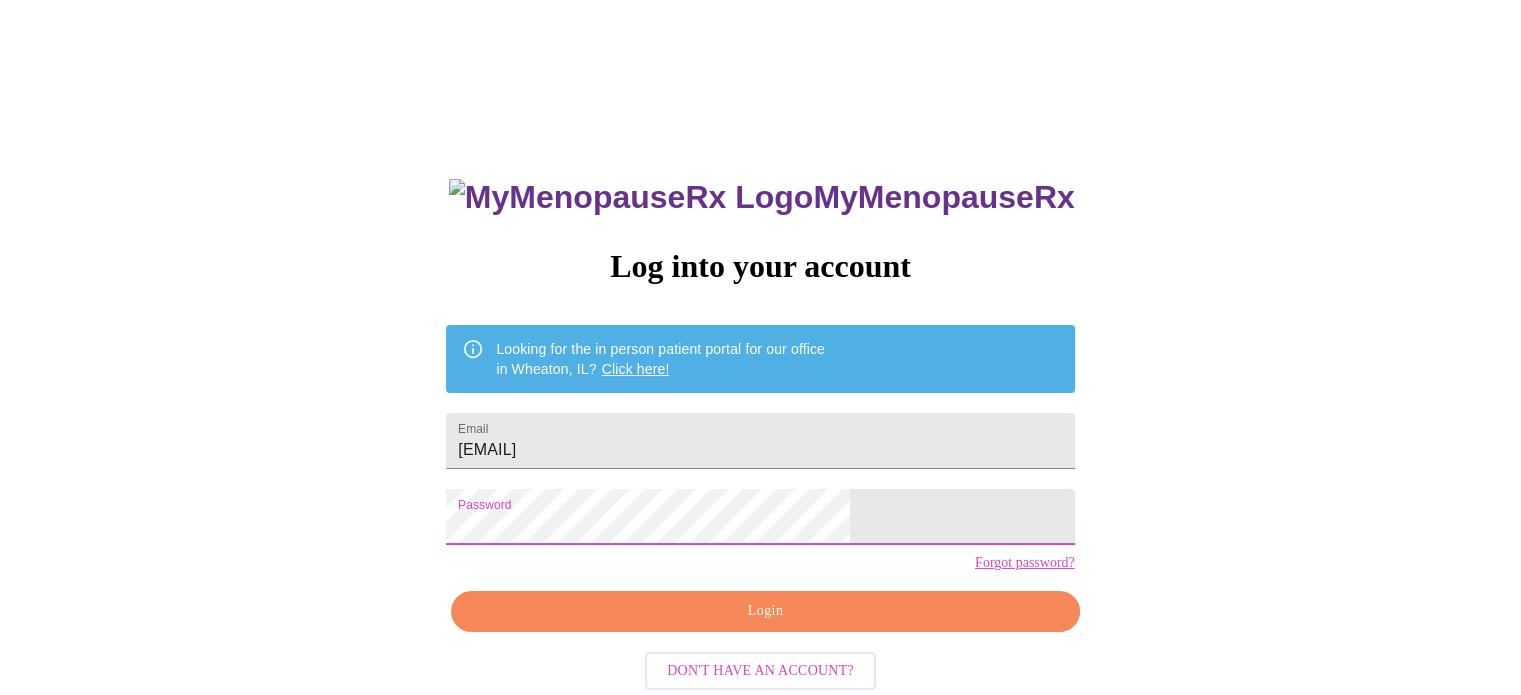 click on "MyMenopauseRx Log into your account Looking for the in person patient portal for our office   in [CITY], [STATE]? Click here! Email [EMAIL] Password Forgot password? Login Don't have an account?" at bounding box center [760, 425] 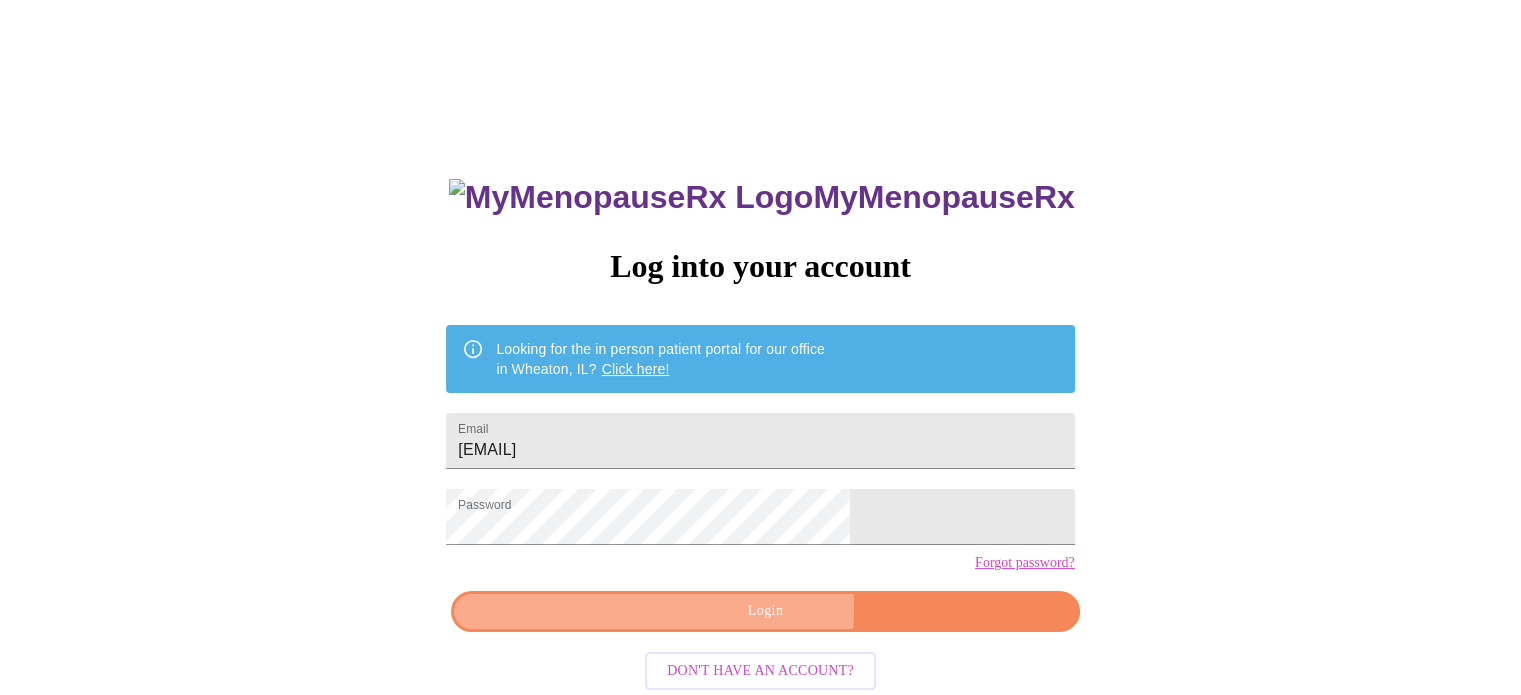 click on "Login" at bounding box center [765, 611] 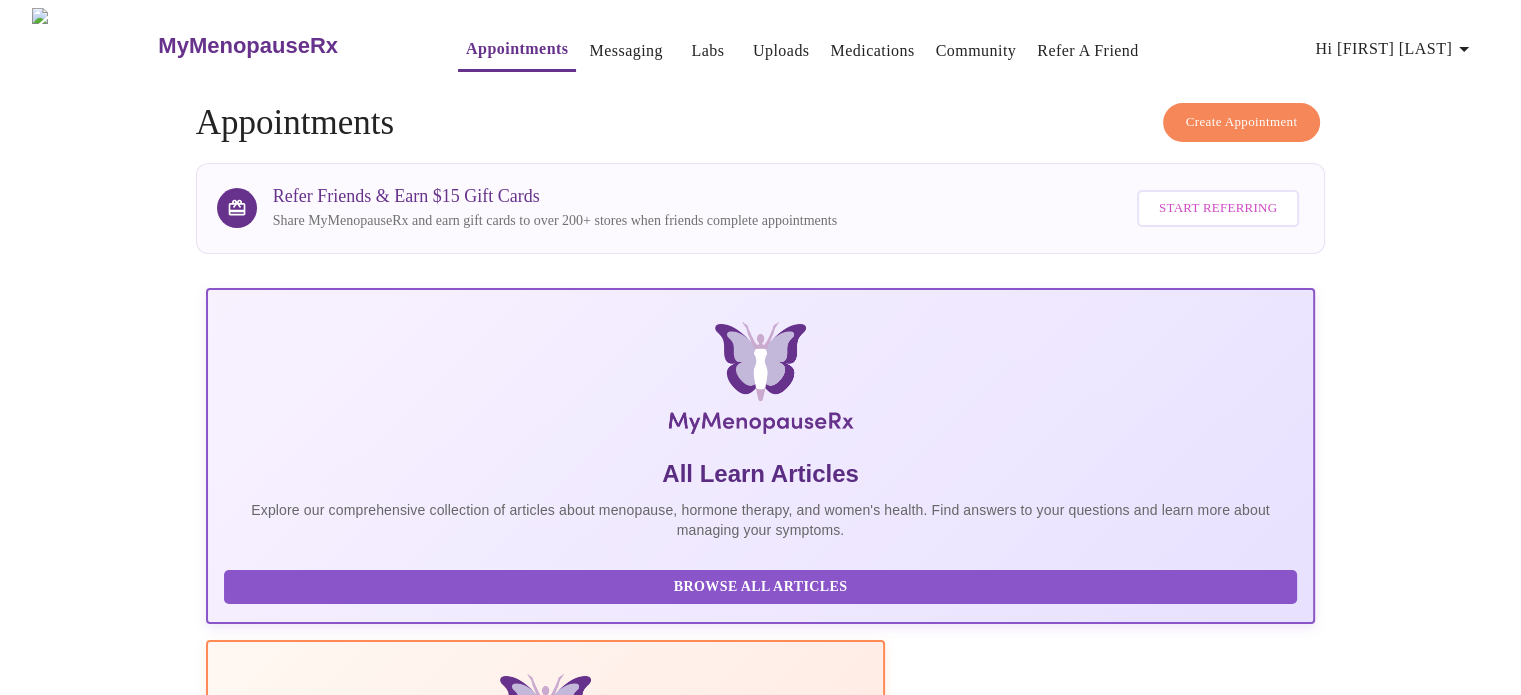 scroll, scrollTop: 0, scrollLeft: 0, axis: both 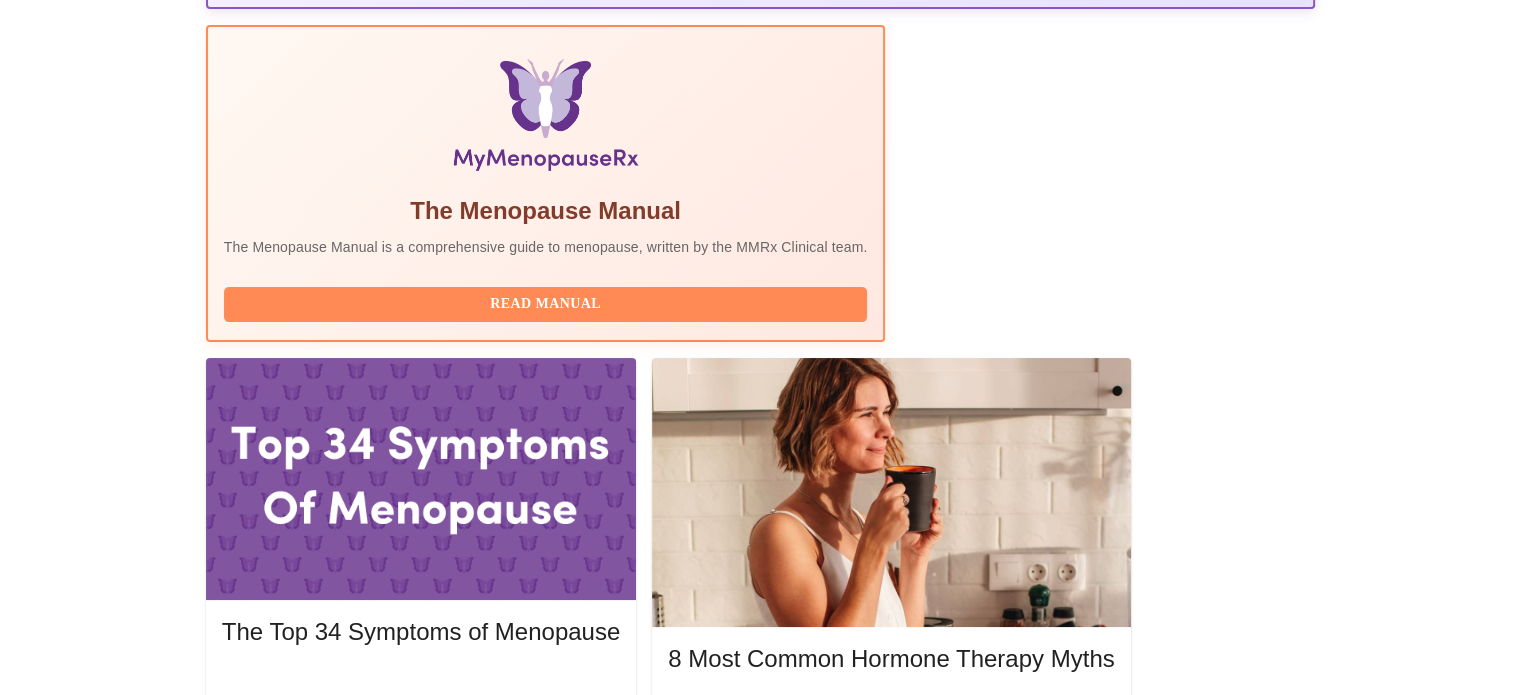 click on "Complete Pre-Assessment" at bounding box center [1179, 1936] 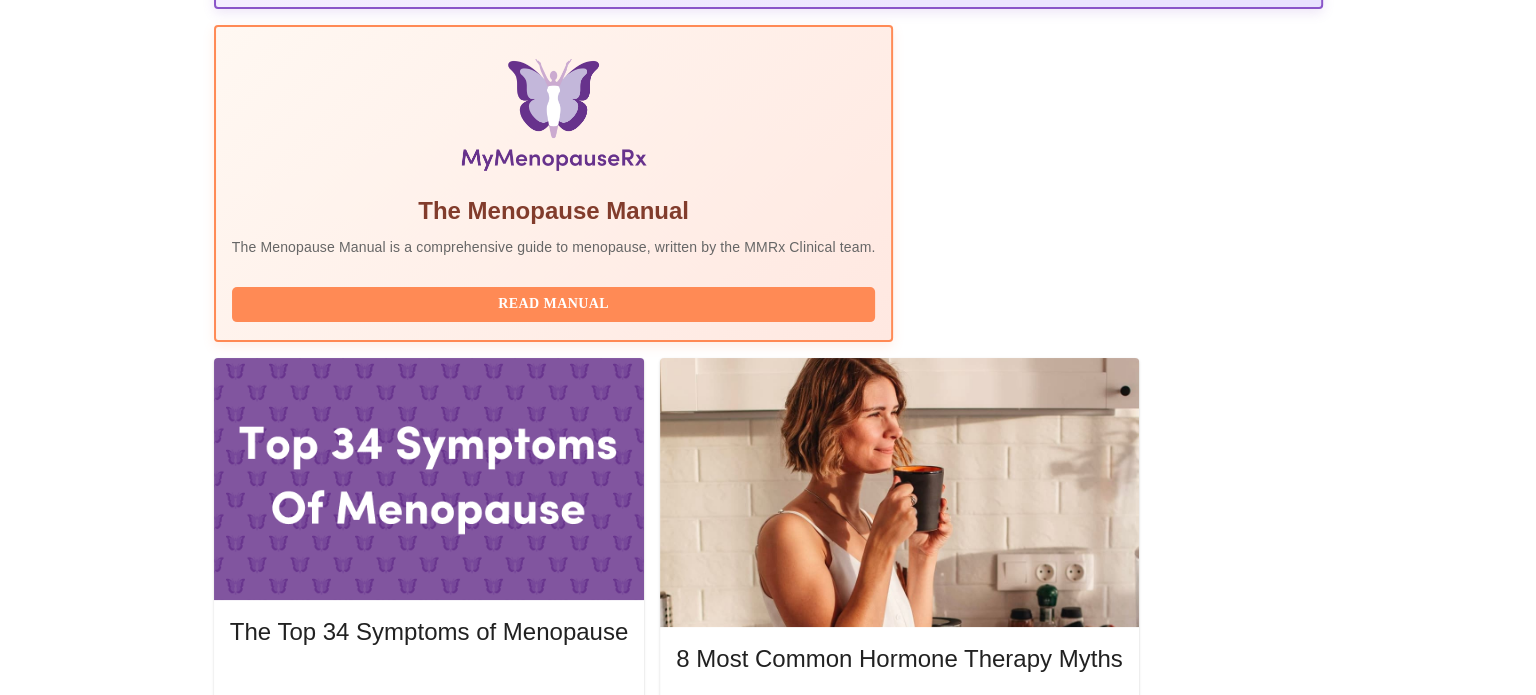 scroll, scrollTop: 0, scrollLeft: 0, axis: both 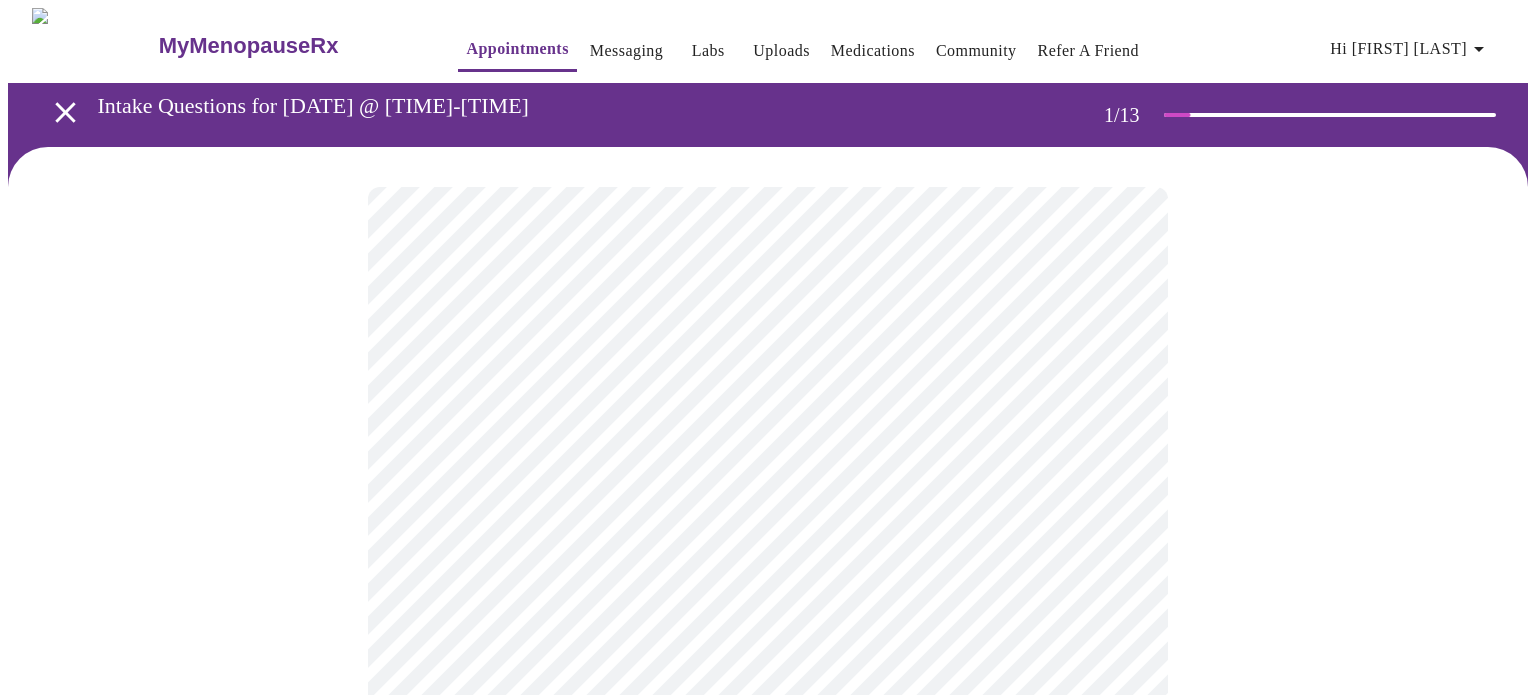 click on "MyMenopauseRx Appointments Messaging Labs Uploads Medications Community Refer a Friend Hi [FIRST] [LAST]   Intake Questions for [DATE] @ [TIME]-[TIME] 1  /  13 Settings Billing Invoices Log out" at bounding box center (768, 920) 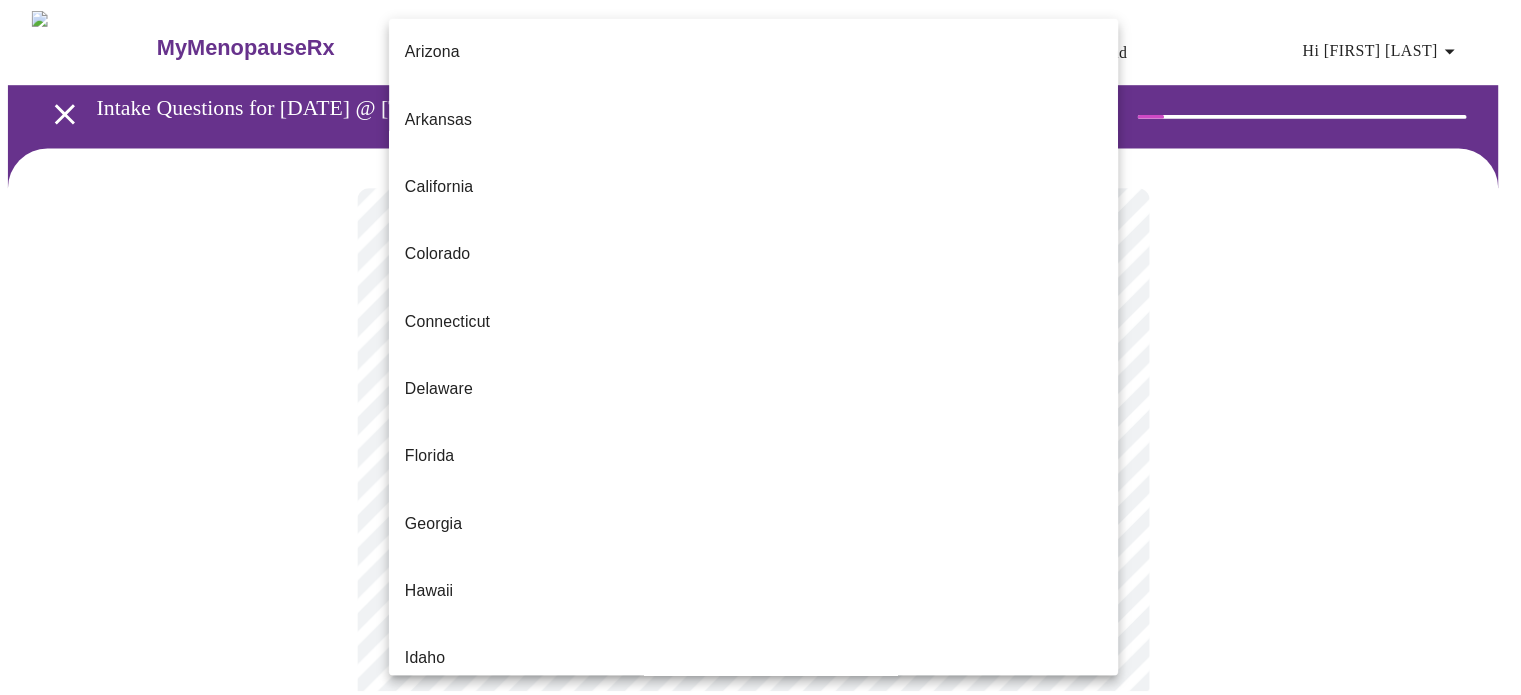 scroll, scrollTop: 148, scrollLeft: 0, axis: vertical 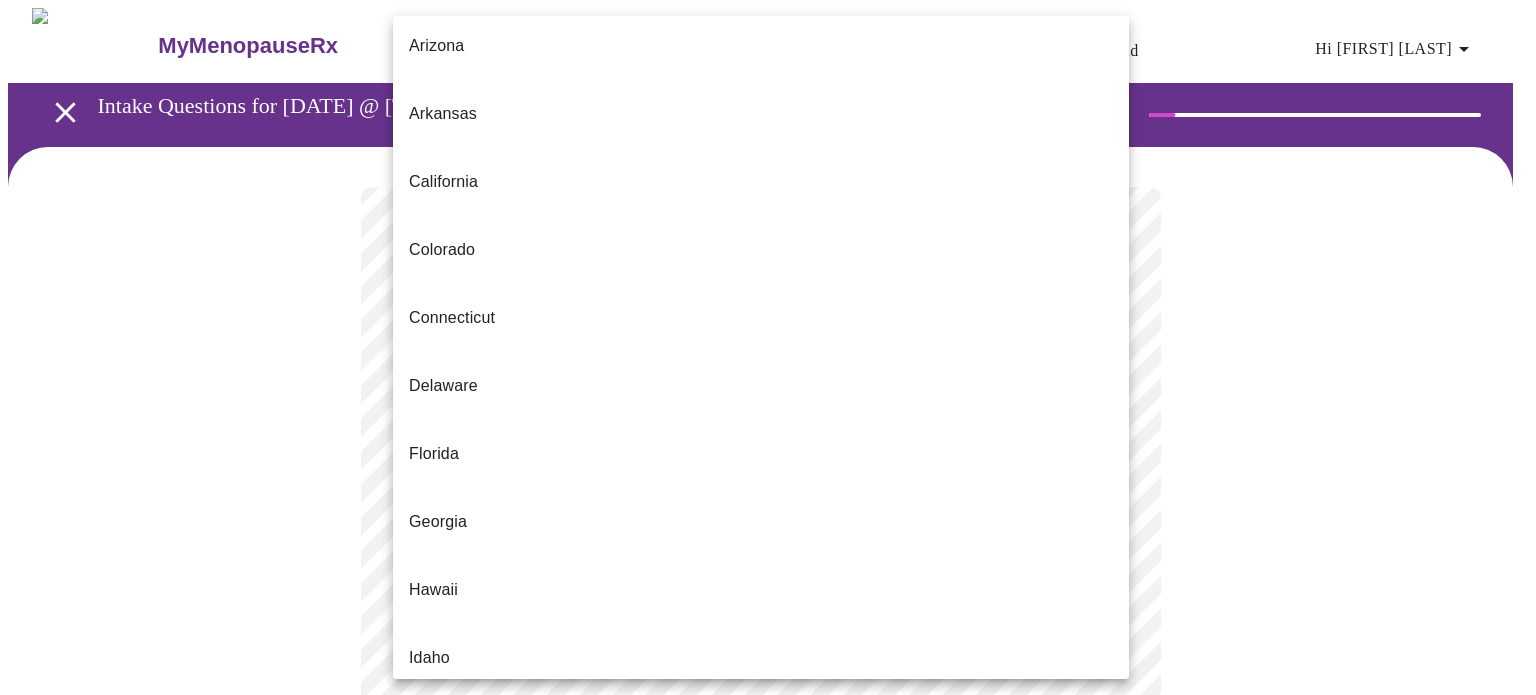 click on "Illinois" at bounding box center (432, 726) 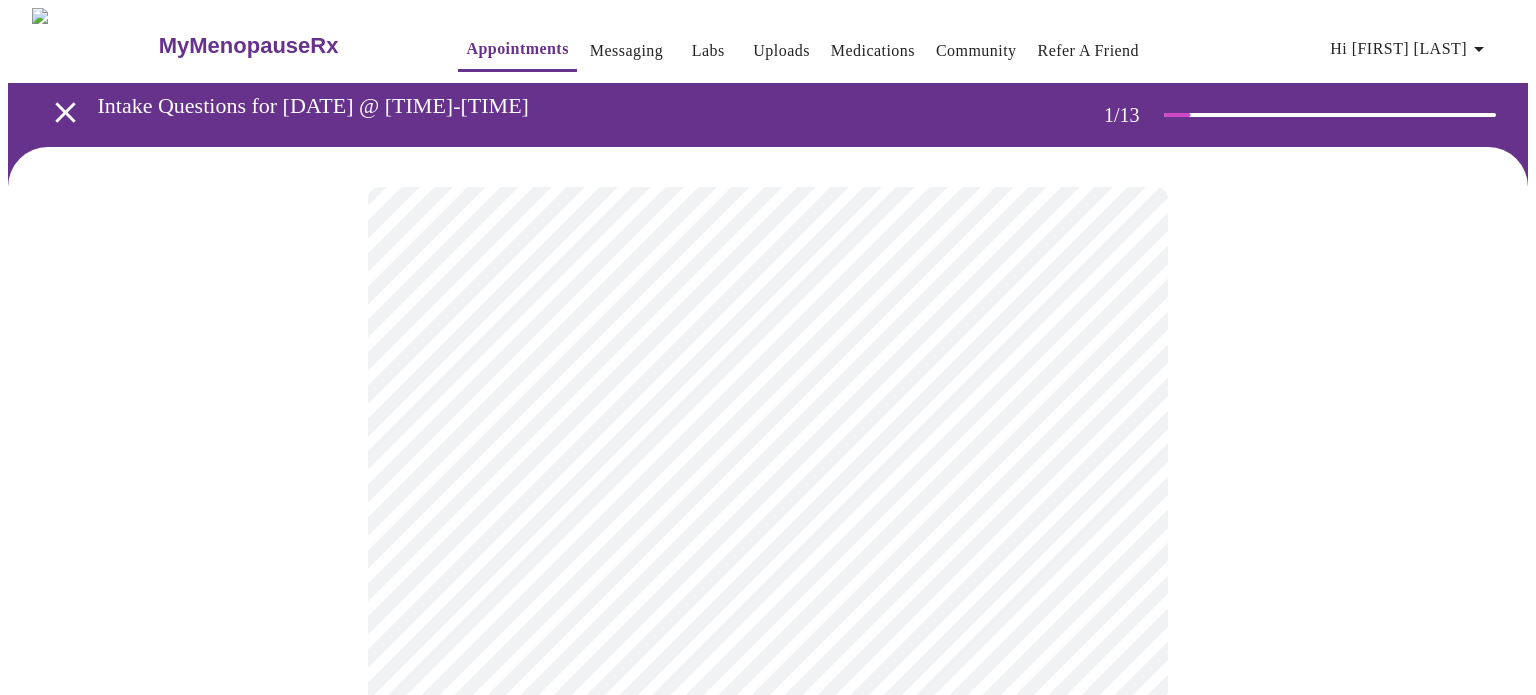click on "MyMenopauseRx Appointments Messaging Labs Uploads Medications Community Refer a Friend Hi [FIRST] [LAST]   Intake Questions for [DATE] @ [TIME]-[TIME] 1  /  13 Settings Billing Invoices Log out" at bounding box center [768, 914] 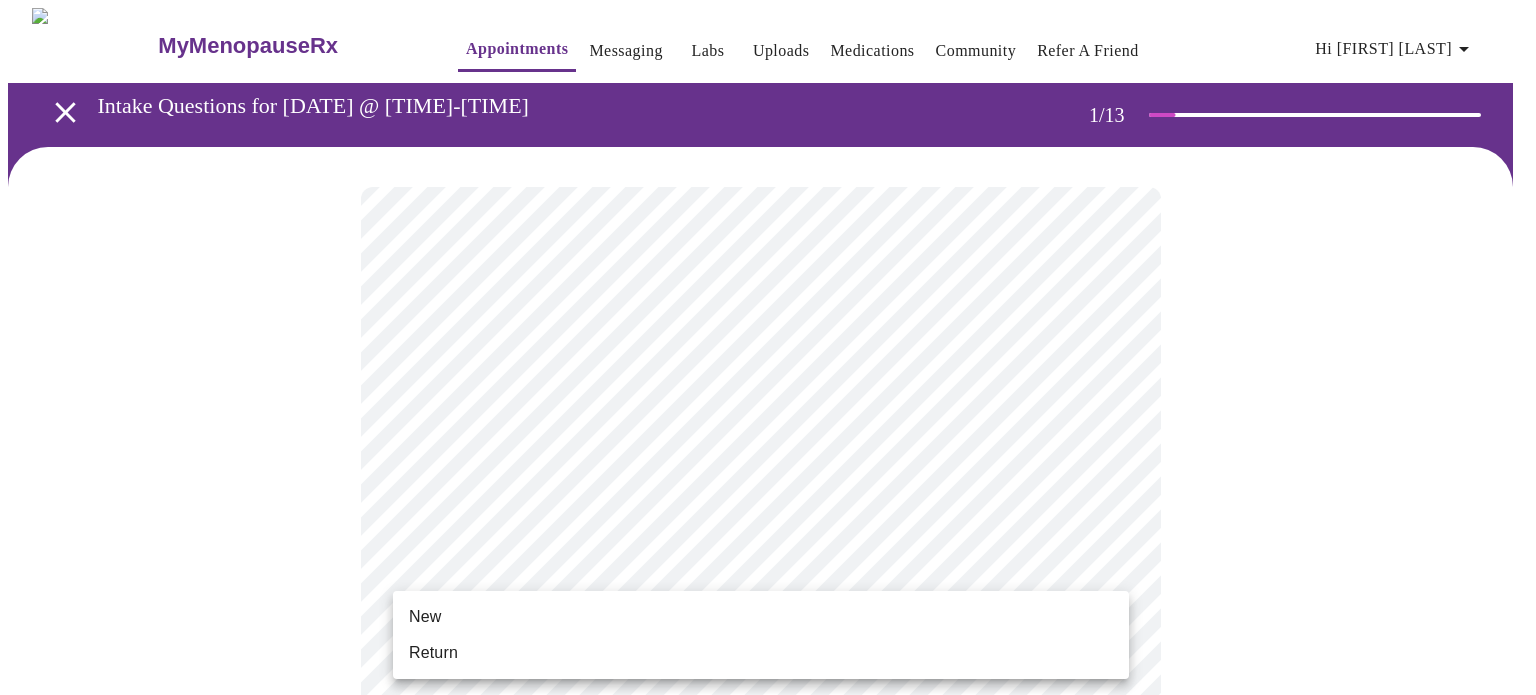 click on "Return" at bounding box center (761, 653) 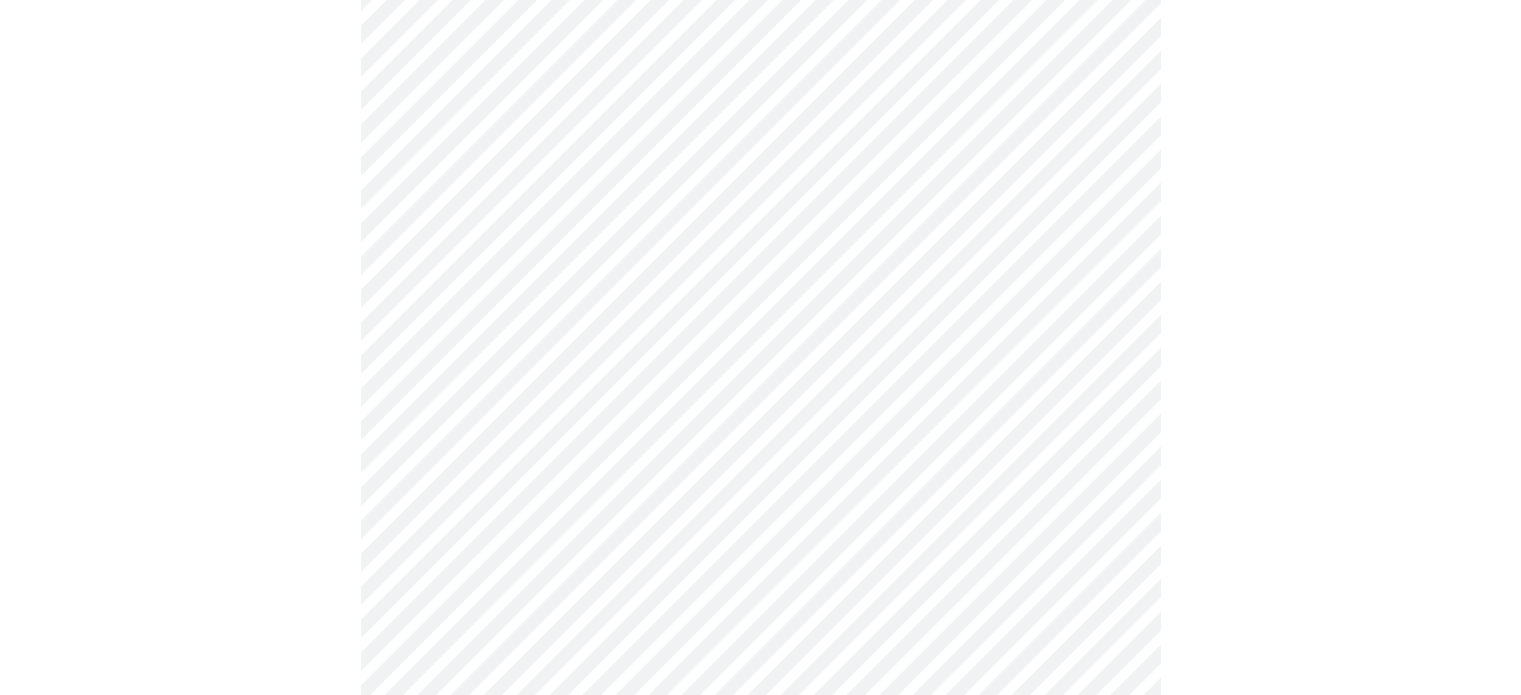 scroll, scrollTop: 571, scrollLeft: 0, axis: vertical 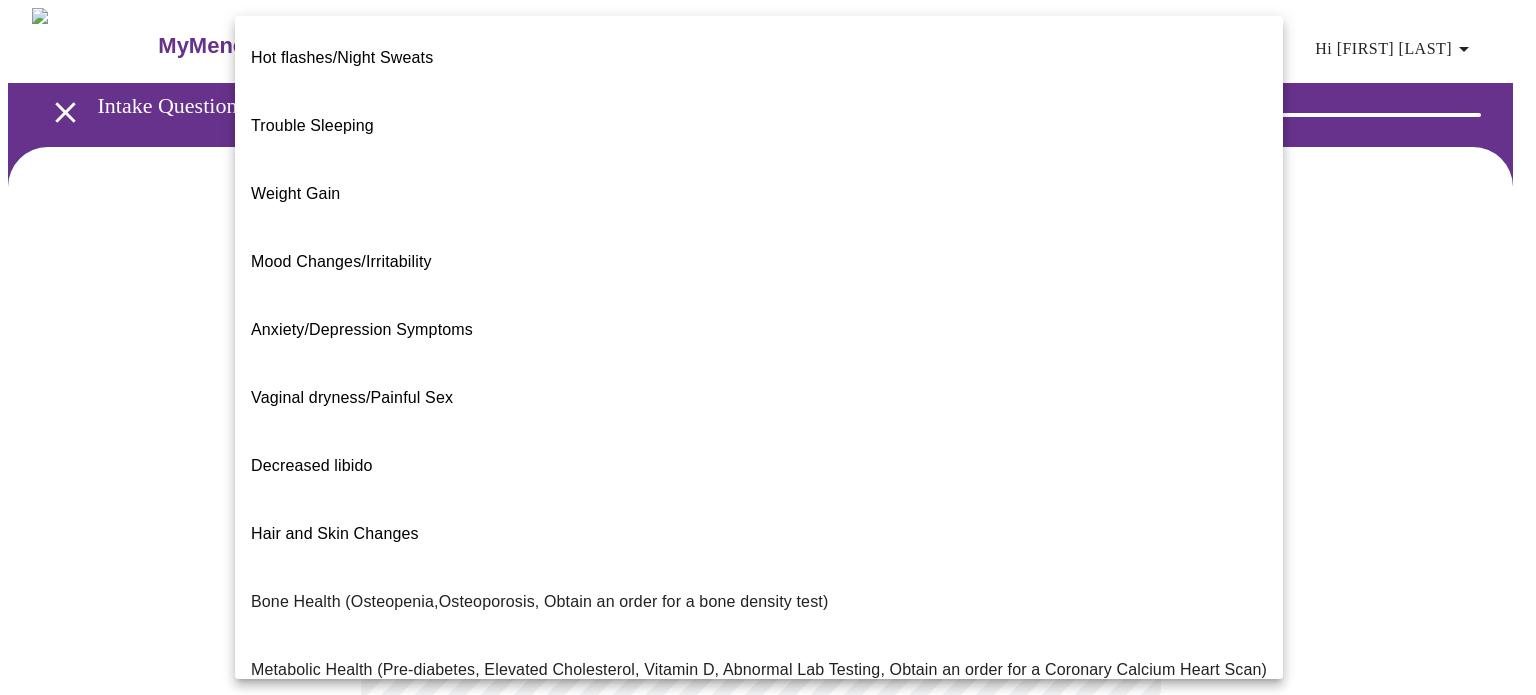 click on "MyMenopauseRx Appointments Messaging Labs Uploads Medications Community Refer a Friend Hi [FIRST] [LAST]   Intake Questions for [DATE] @ [TIME]-[TIME] 2  /  13 Settings Billing Invoices Log out Hot flashes/Night Sweats
Trouble Sleeping
Weight Gain
Mood Changes/Irritability
Anxiety/Depression Symptoms
Vaginal dryness/Painful Sex
Decreased libido
Hair and Skin Changes
Bone Health (Osteopenia,Osteoporosis, Obtain an order for a bone density test)
Metabolic Health (Pre-diabetes, Elevated Cholesterol, Vitamin D, Abnormal Lab Testing, Obtain an order for a Coronary Calcium Heart Scan)
Period Problems
Postmenopausal Bleeding
Orgasms are weak
UTI Symptoms
Vaginal Infection
Herpes (oral, genital)
STD Testing
I feel great - just need a refill.
Other" at bounding box center [768, 608] 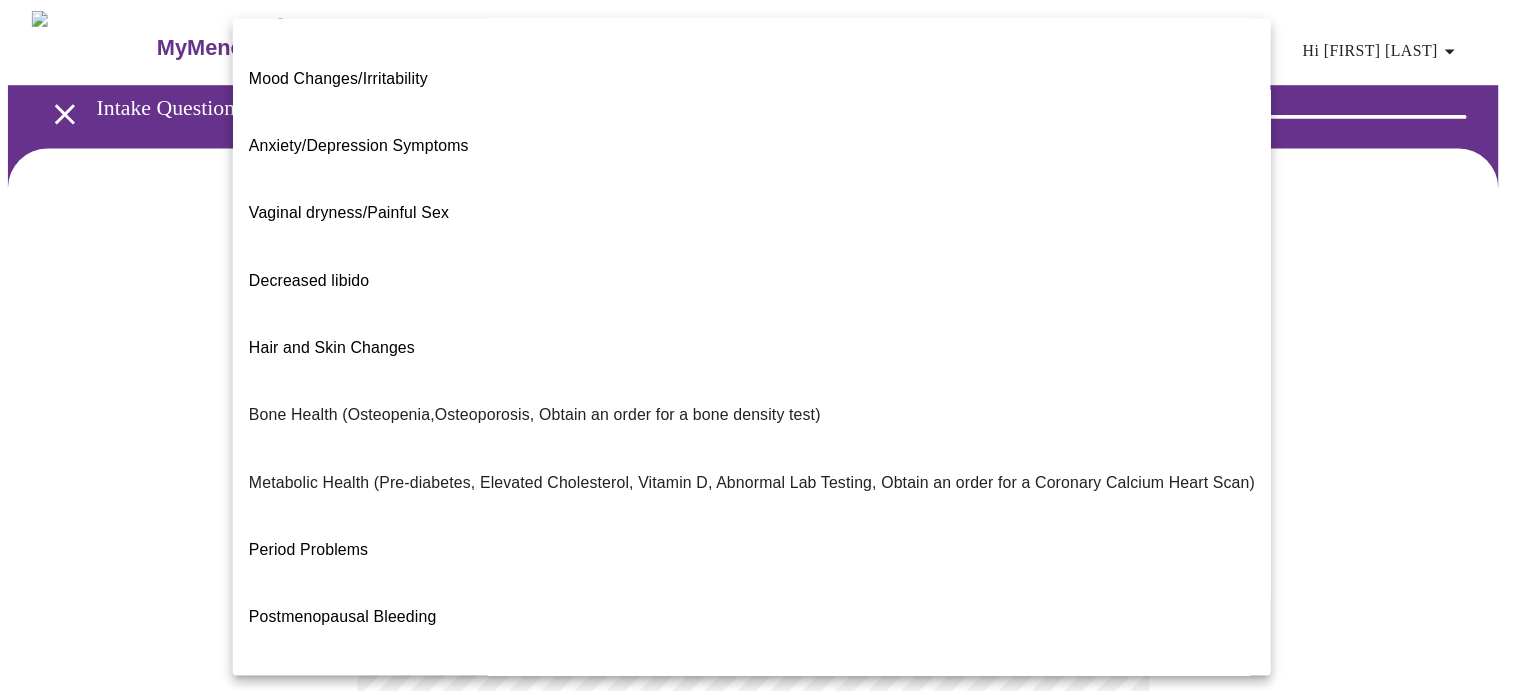 scroll, scrollTop: 0, scrollLeft: 0, axis: both 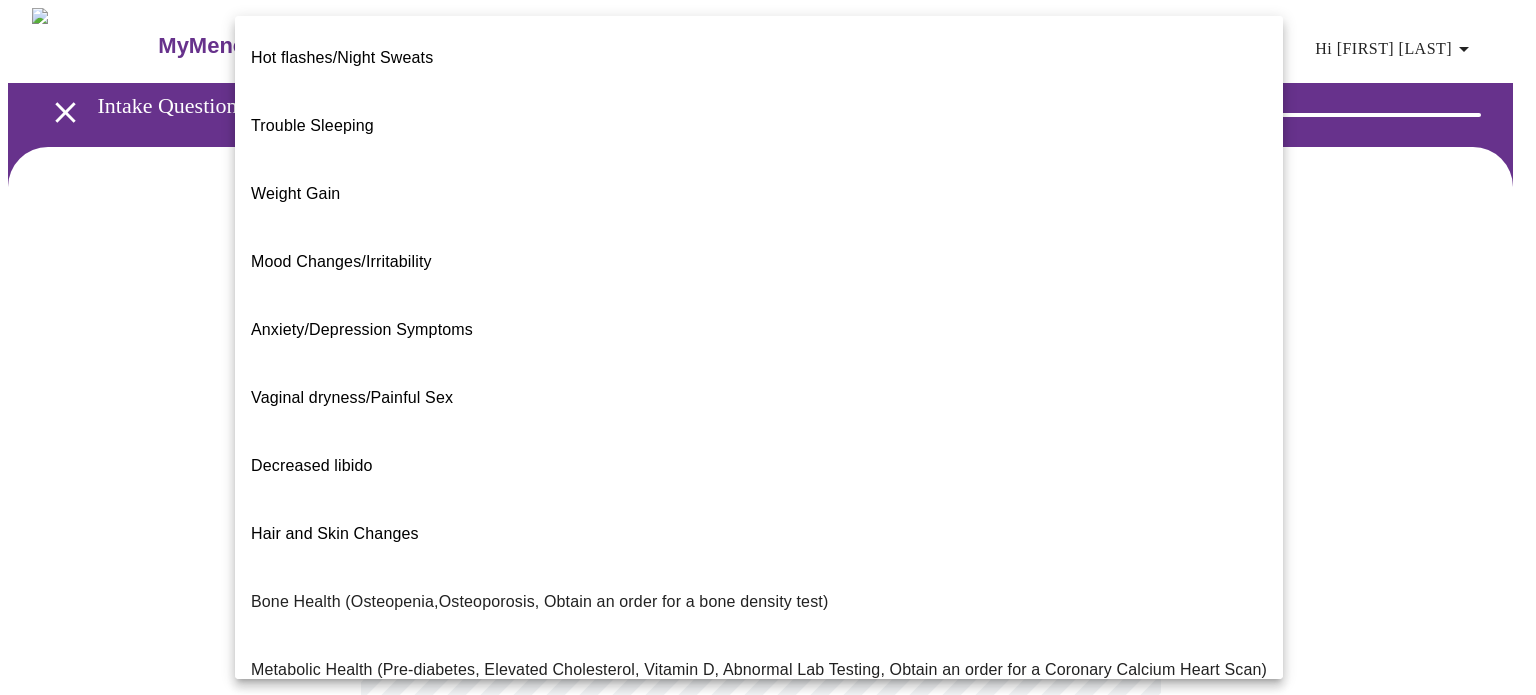 click on "Trouble Sleeping" at bounding box center (759, 126) 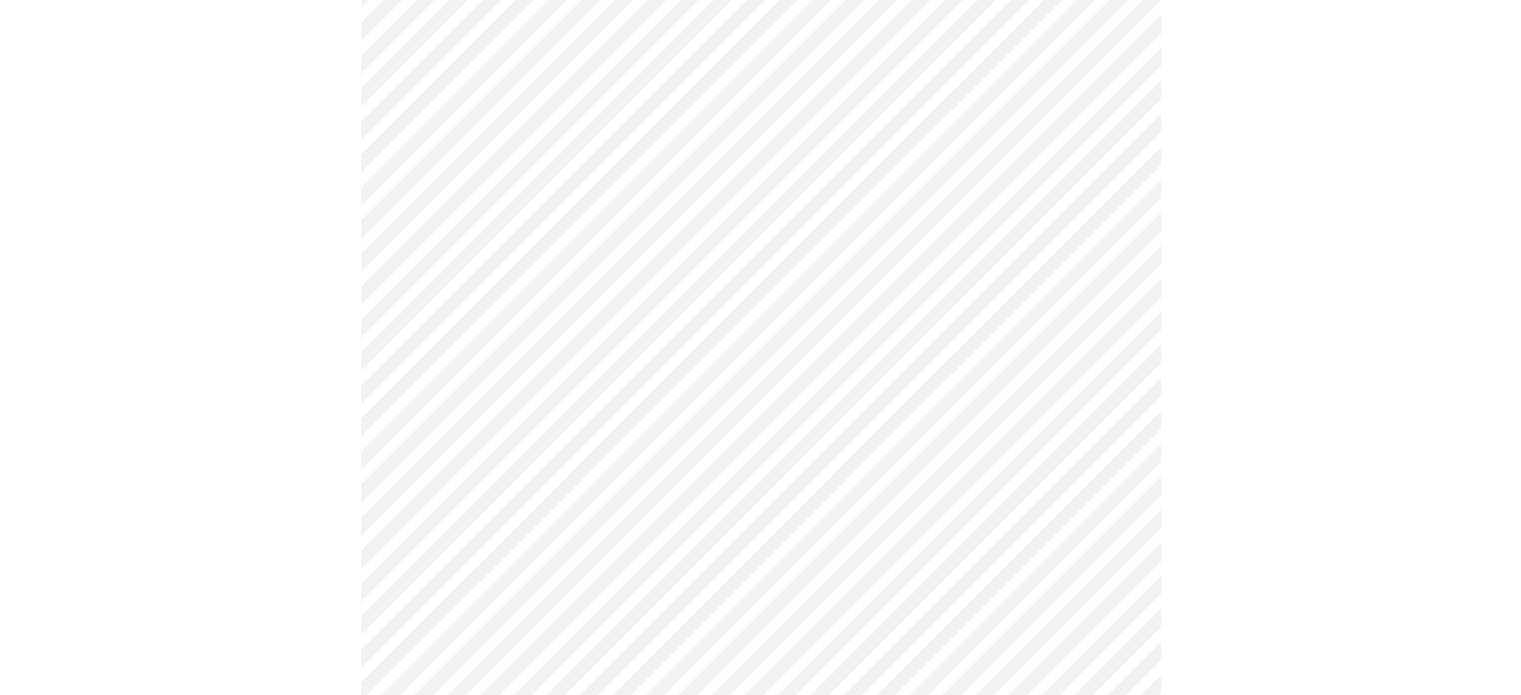 scroll, scrollTop: 199, scrollLeft: 0, axis: vertical 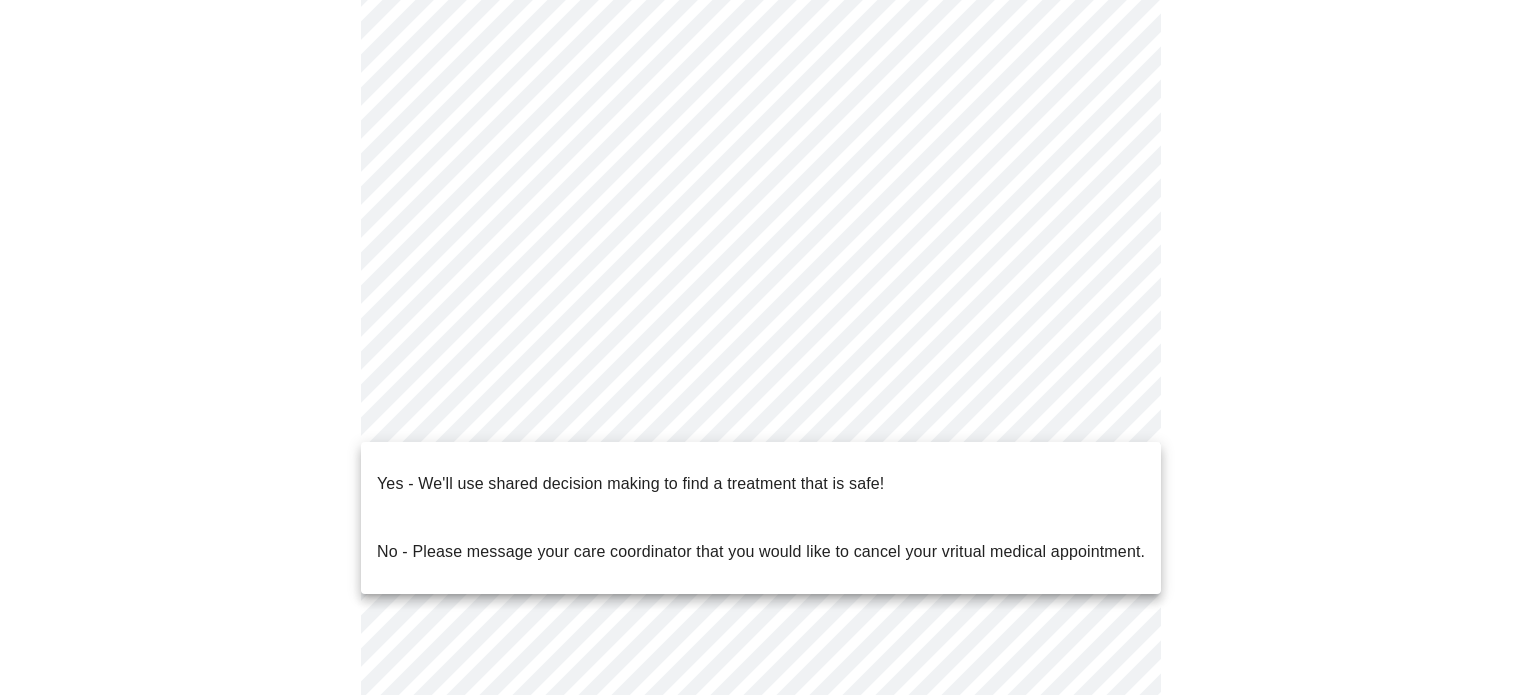 click on "MyMenopauseRx Appointments Messaging Labs Uploads Medications Community Refer a Friend Hi [FIRST] [LAST]   Intake Questions for [DATE] @ [TIME]-[TIME] 2  /  13 Settings Billing Invoices Log out Yes - We'll use shared decision making to find a treatment that is safe!
No - Please message your care coordinator that you would like to cancel your vritual medical appointment." at bounding box center (768, 403) 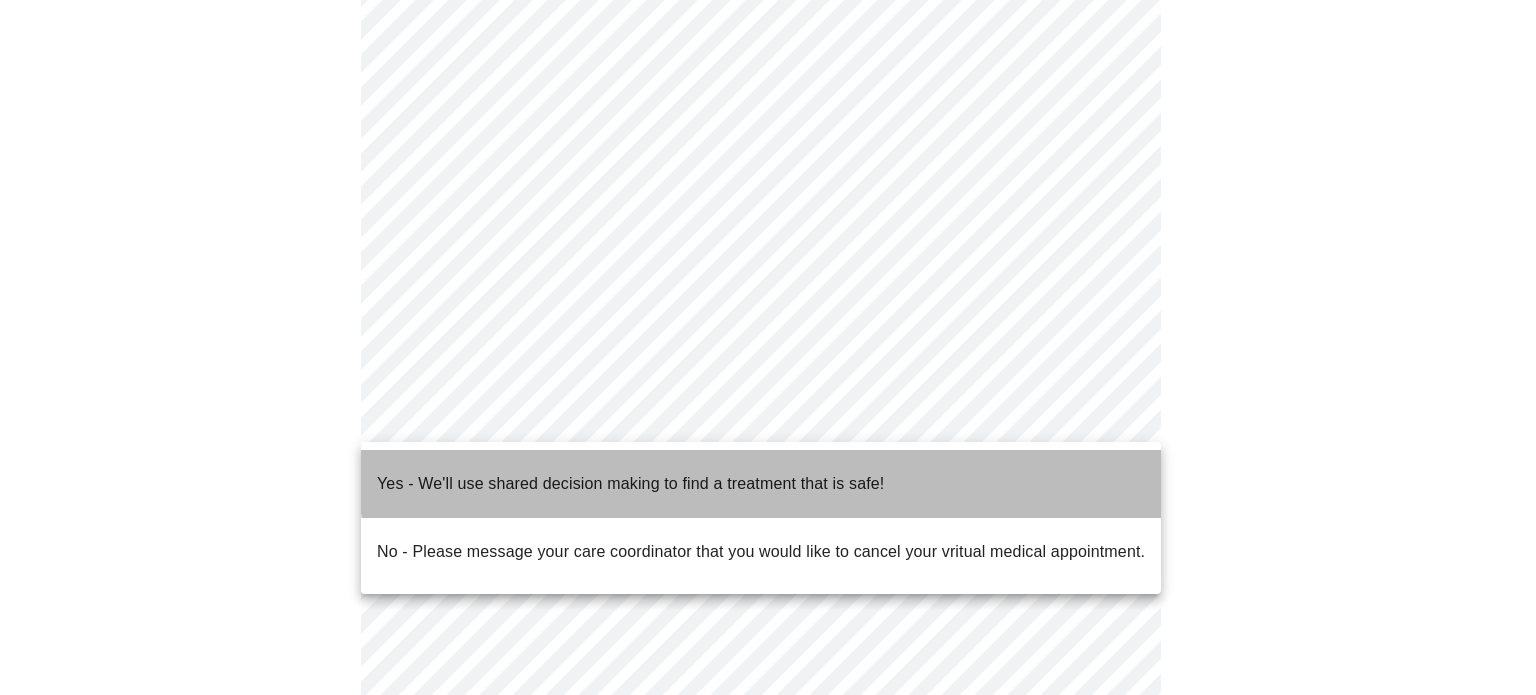 click on "Yes - We'll use shared decision making to find a treatment that is safe!" at bounding box center [630, 484] 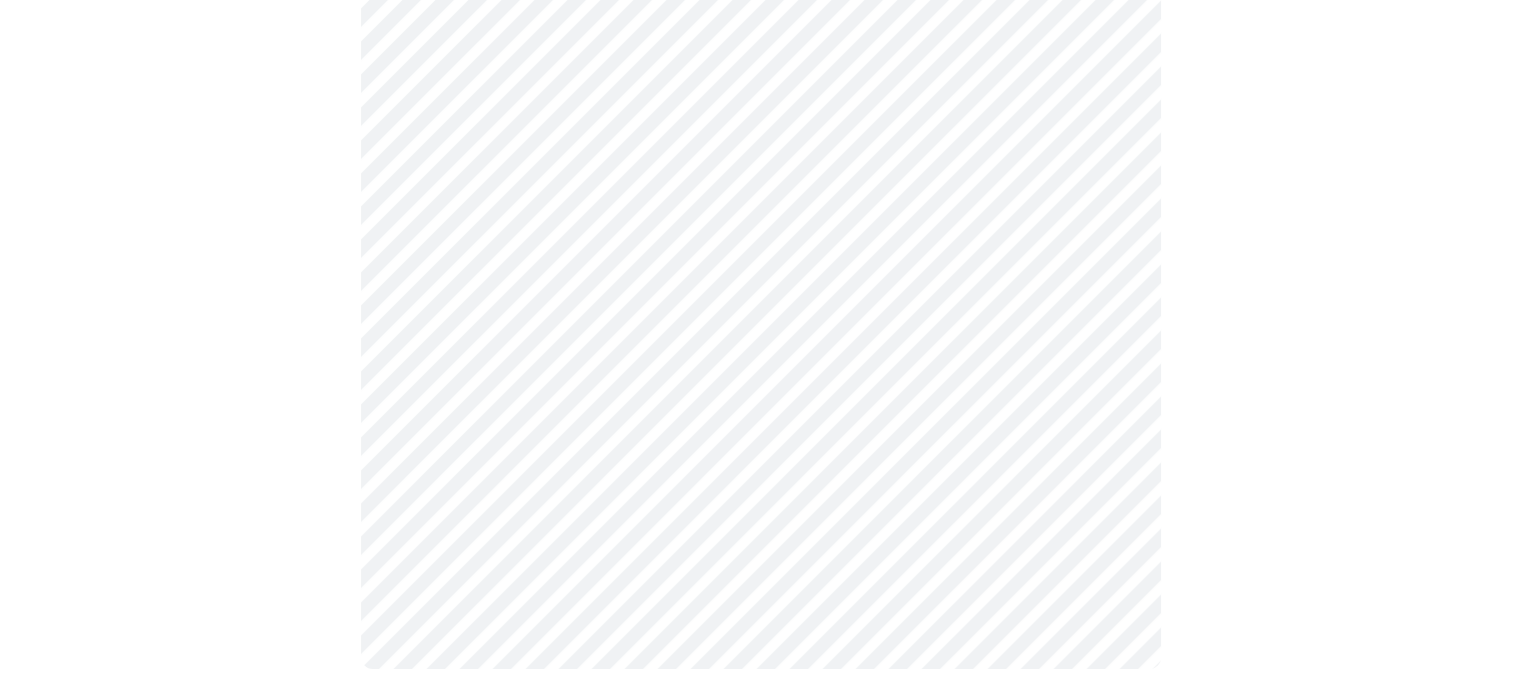 scroll, scrollTop: 481, scrollLeft: 0, axis: vertical 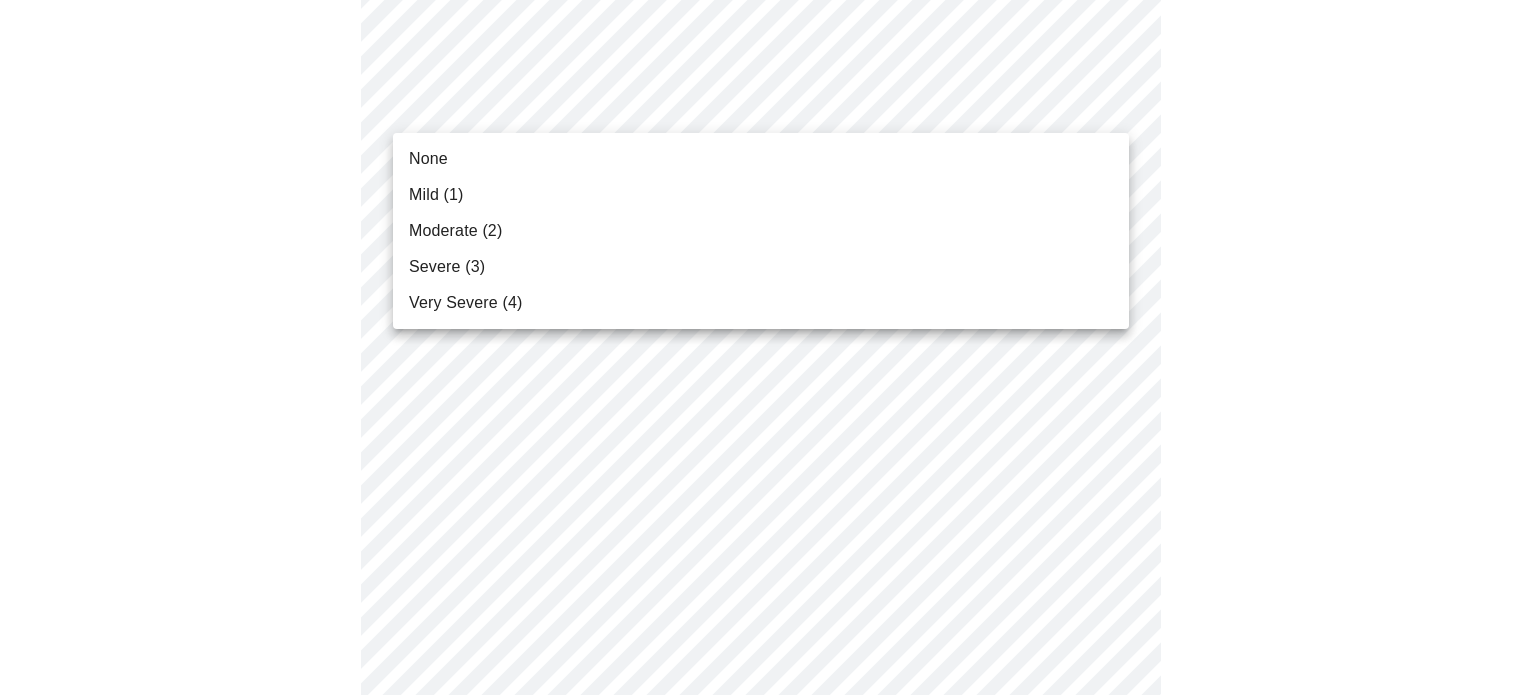 click on "MyMenopauseRx Appointments Messaging Labs Uploads Medications Community Refer a Friend Hi [FIRST] [LAST]   Intake Questions for [DATE] @ [TIME]-[TIME] 3  /  13 Settings Billing Invoices Log out None Mild (1) Moderate (2) Severe (3)  Very Severe (4)" at bounding box center (768, 1030) 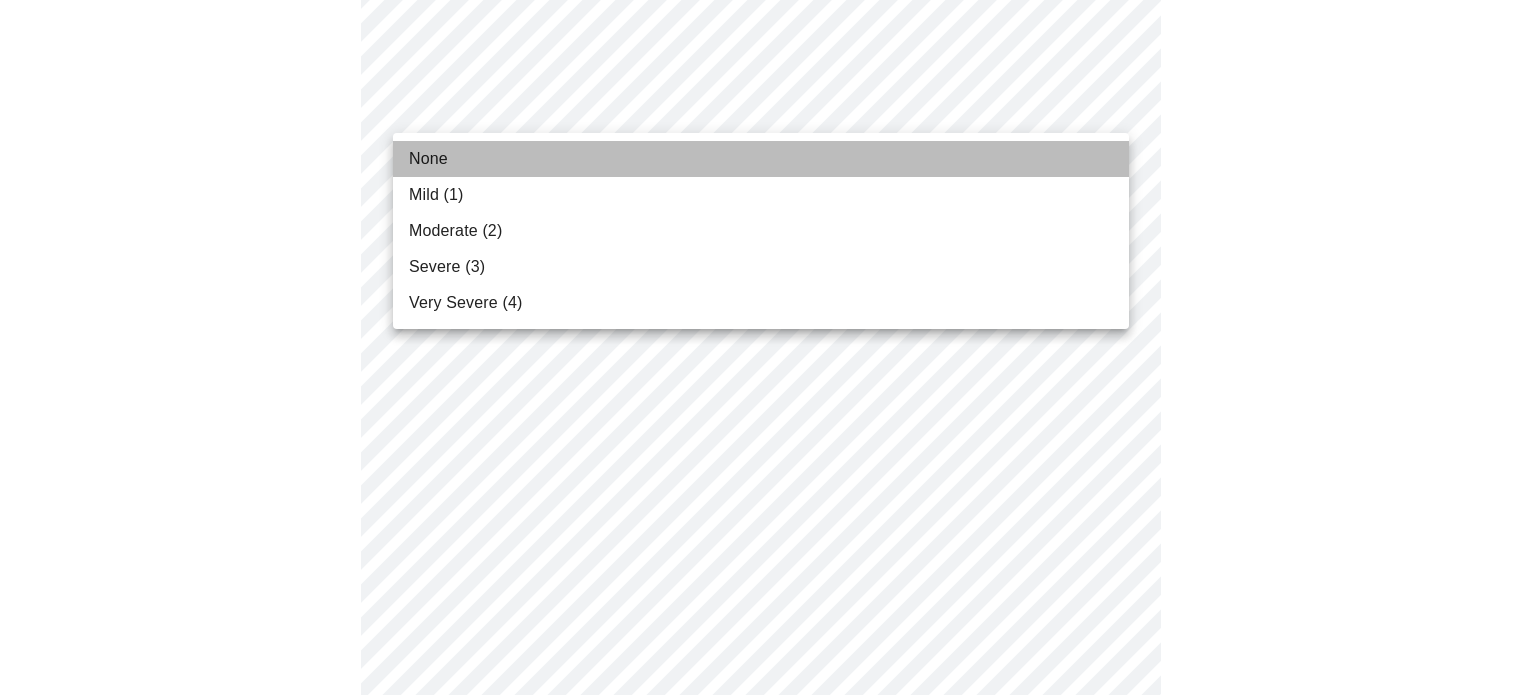 click on "None" at bounding box center (761, 159) 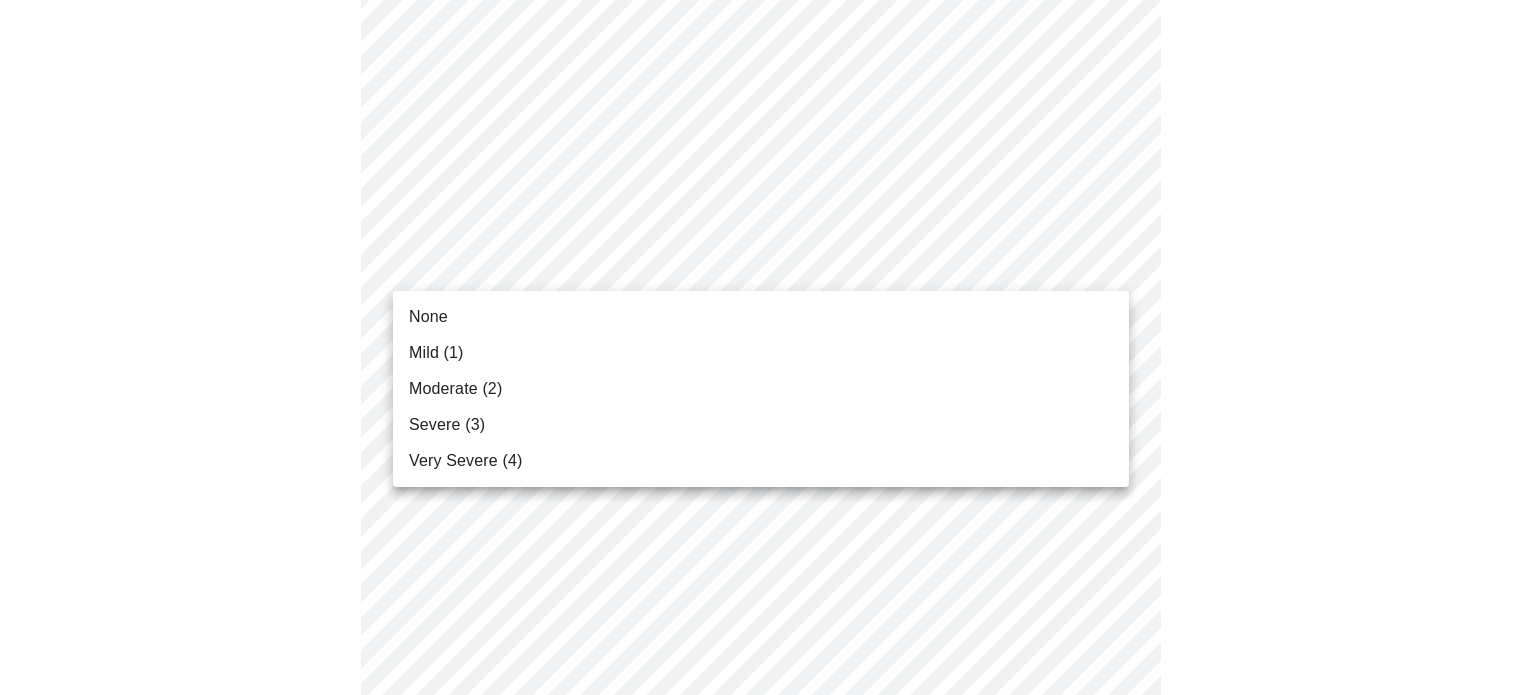 click on "MyMenopauseRx Appointments Messaging Labs Uploads Medications Community Refer a Friend Hi [FIRST] [LAST]   Intake Questions for [DATE] @ [TIME]-[TIME] 3  /  13 Settings Billing Invoices Log out None Mild (1) Moderate (2) Severe (3) Very Severe (4)" at bounding box center [768, 994] 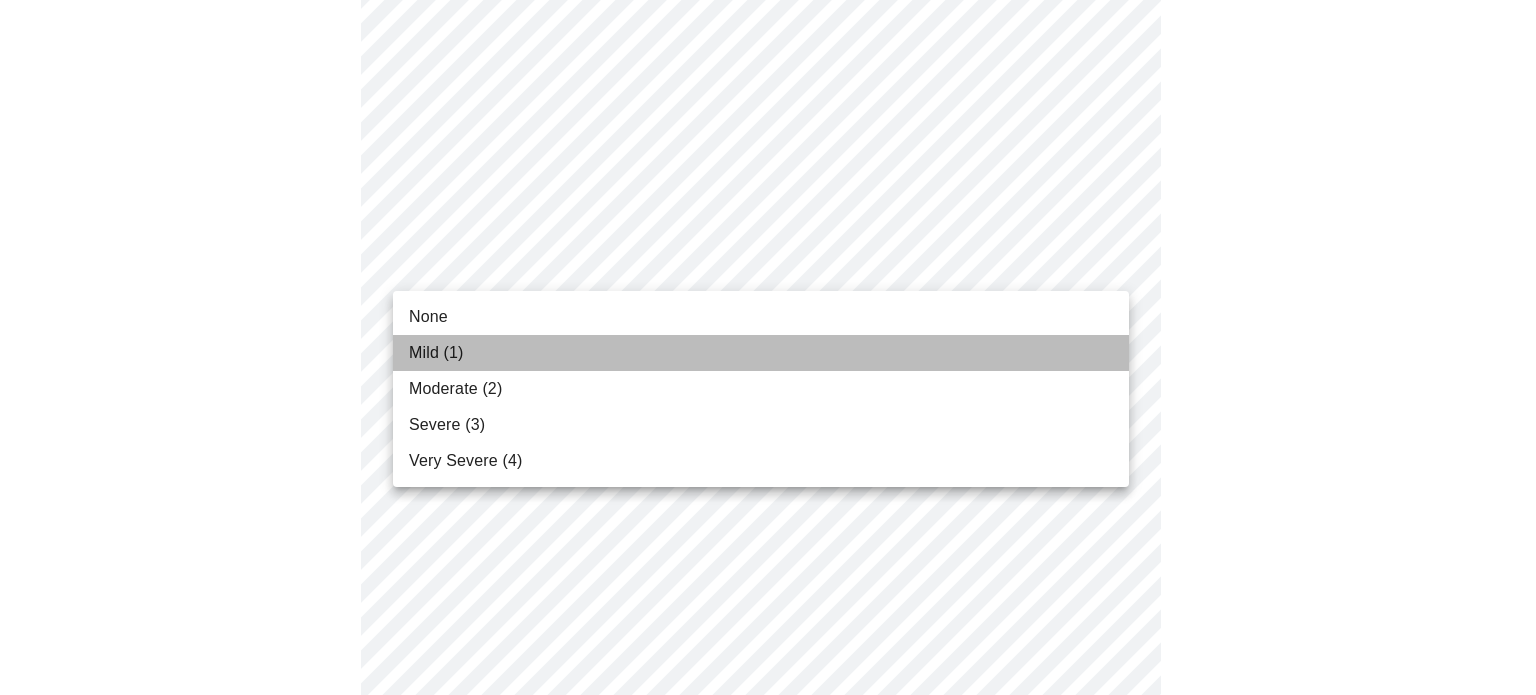 click on "Mild (1)" at bounding box center (761, 353) 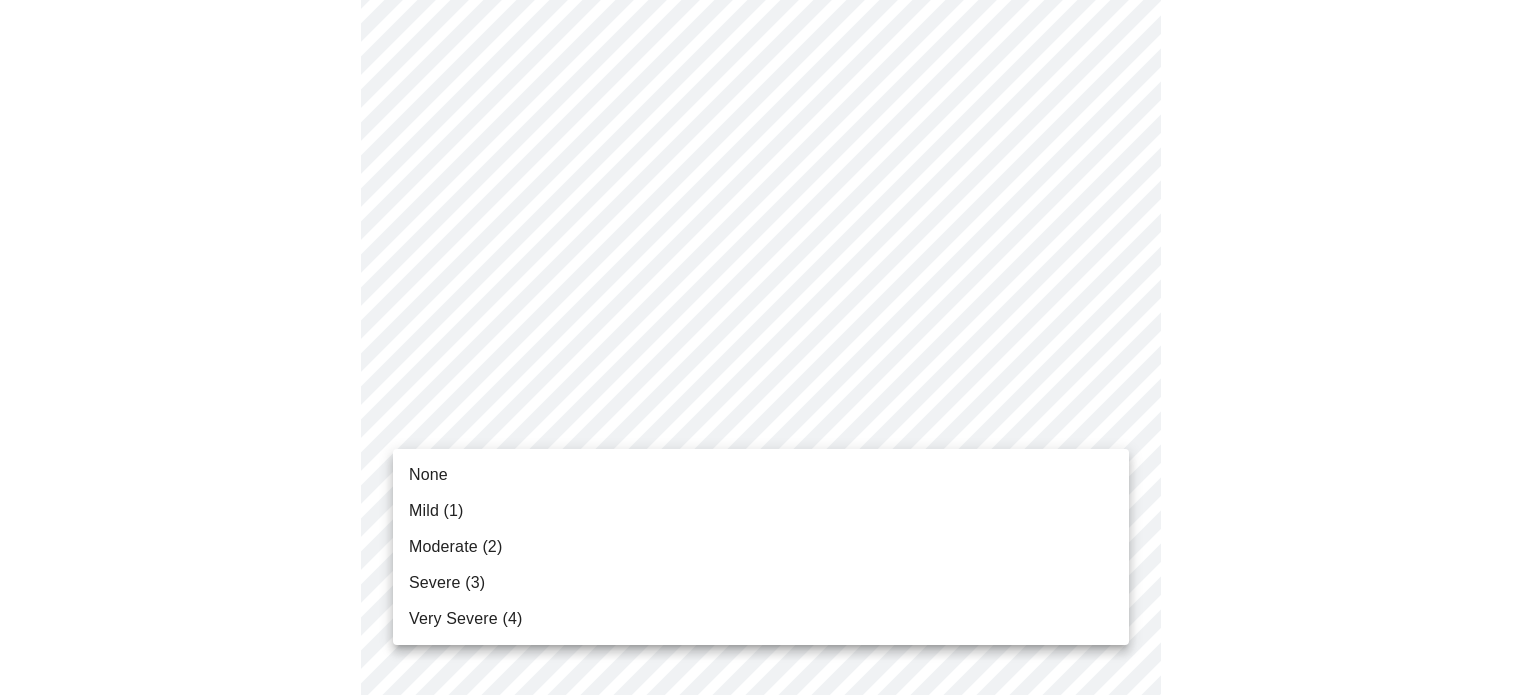 click on "MyMenopauseRx Appointments Messaging Labs Uploads Medications Community Refer a Friend Hi [FIRST] [LAST]   Intake Questions for [DATE] @ [TIME]-[TIME] 3  /  13 Settings Billing Invoices Log out None Mild (1) Moderate (2) Severe (3) Very Severe (4)" at bounding box center (768, 980) 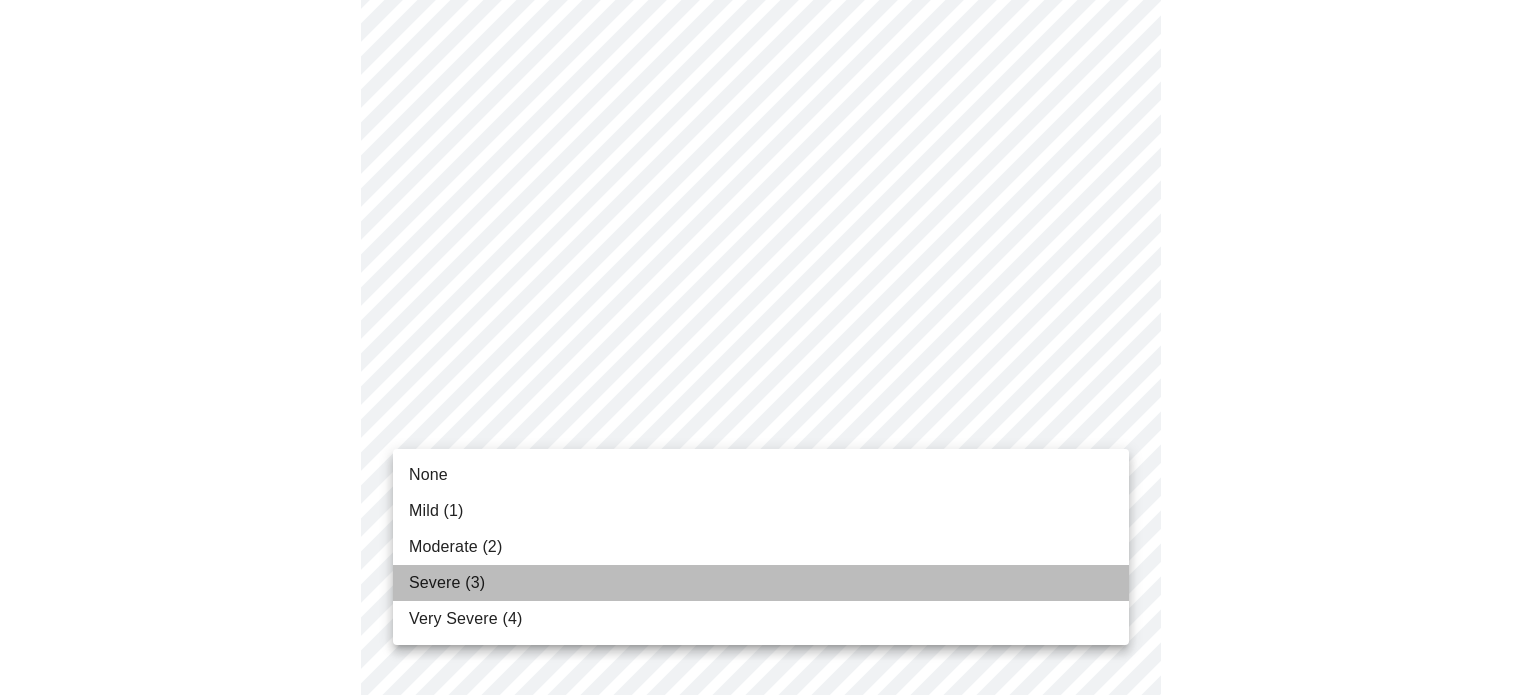 click on "Severe (3)" at bounding box center (447, 583) 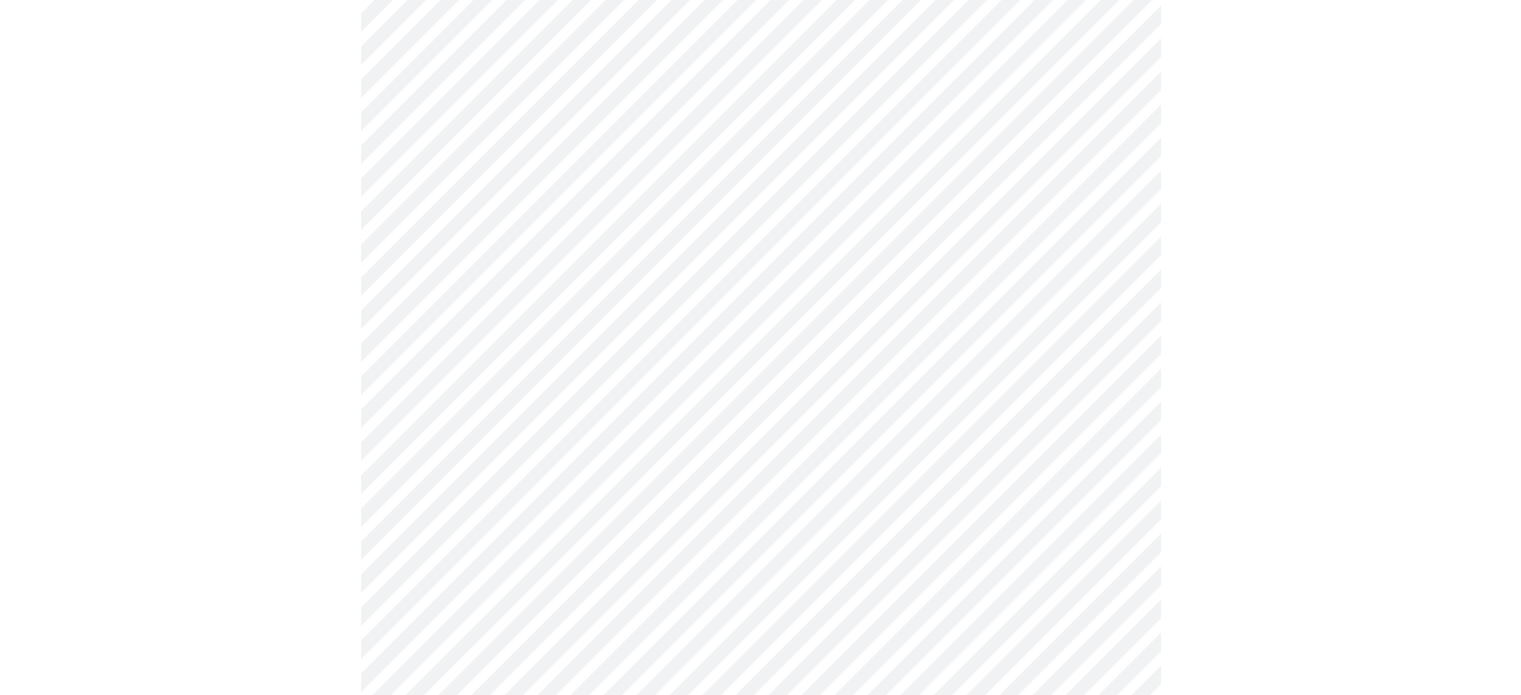 scroll, scrollTop: 642, scrollLeft: 0, axis: vertical 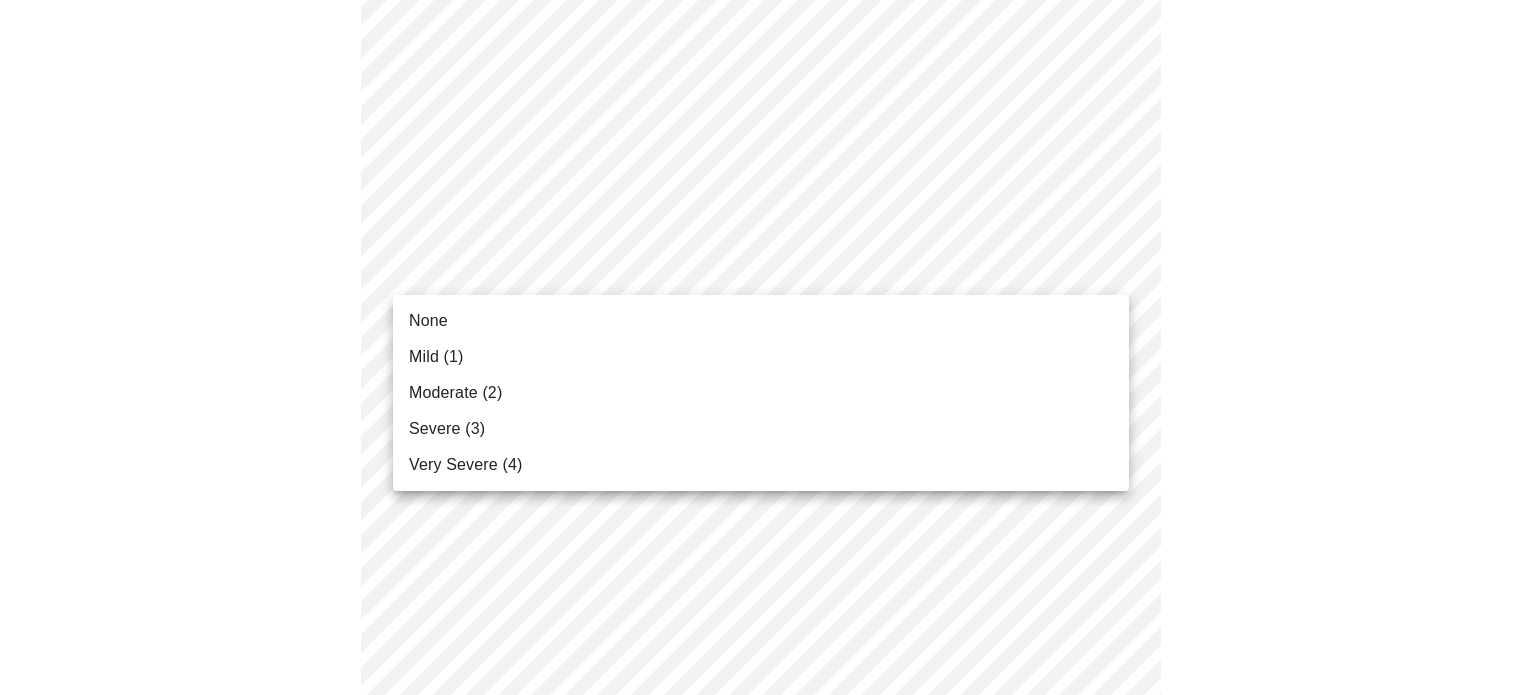 click on "MyMenopauseRx Appointments Messaging Labs Uploads Medications Community Refer a Friend Hi [FIRST] [LAST]   Intake Questions for [DATE] @ [TIME]-[TIME] 3  /  13 Settings Billing Invoices Log out None Mild (1) Moderate (2) Severe (3) Very Severe (4)" at bounding box center [768, 653] 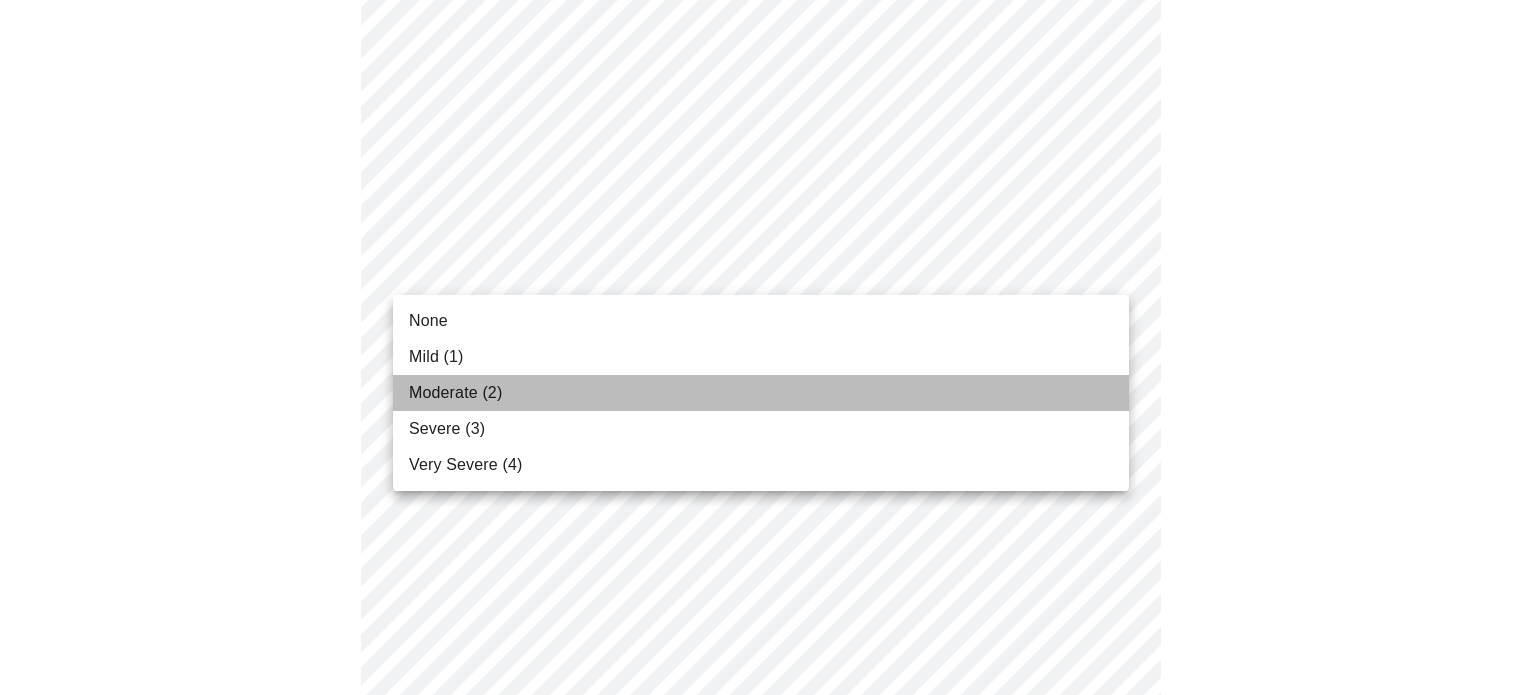click on "Moderate (2)" at bounding box center (761, 393) 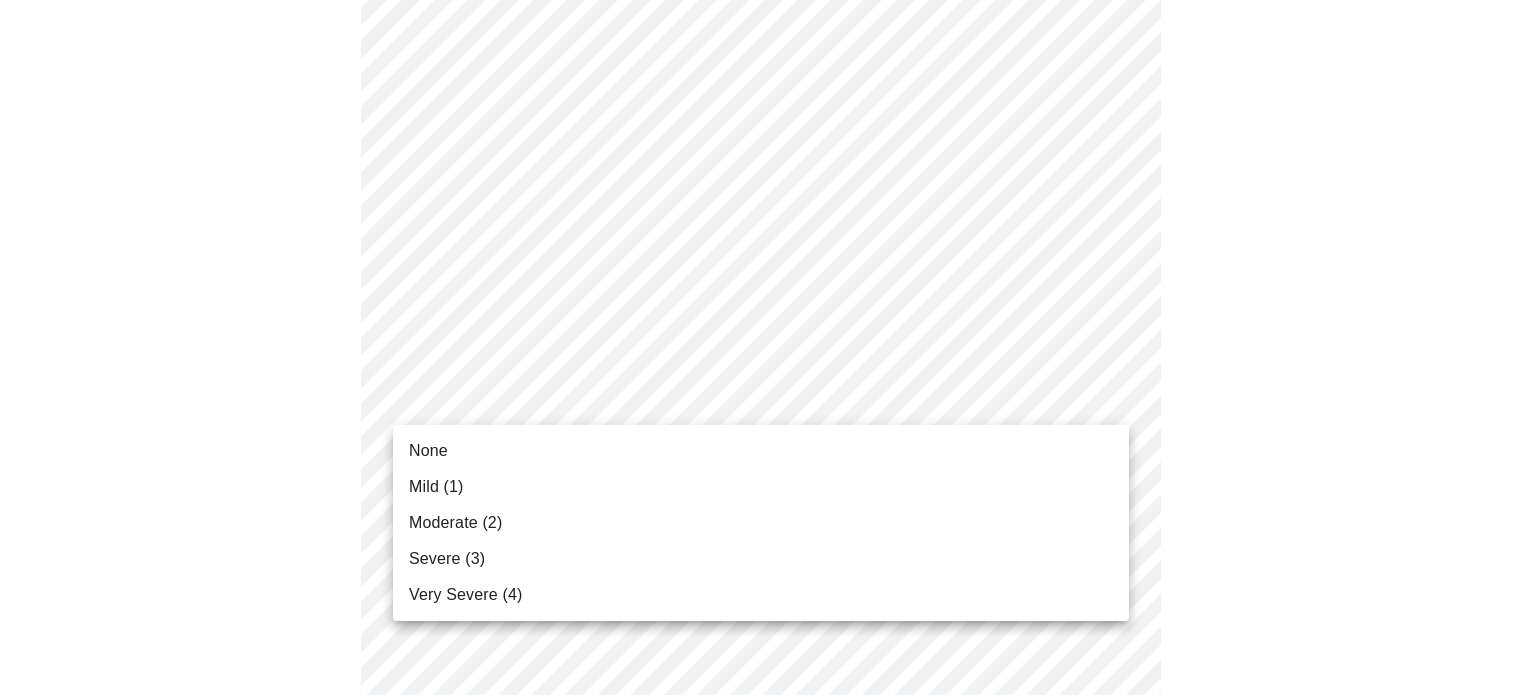 click on "MyMenopauseRx Appointments Messaging Labs Uploads Medications Community Refer a Friend Hi [FIRST] [LAST]   Intake Questions for [DATE] @ [TIME]-[TIME] 3  /  13 Settings Billing Invoices Log out None Mild (1) Moderate (2) Severe (3) Very Severe (4)" at bounding box center [768, 639] 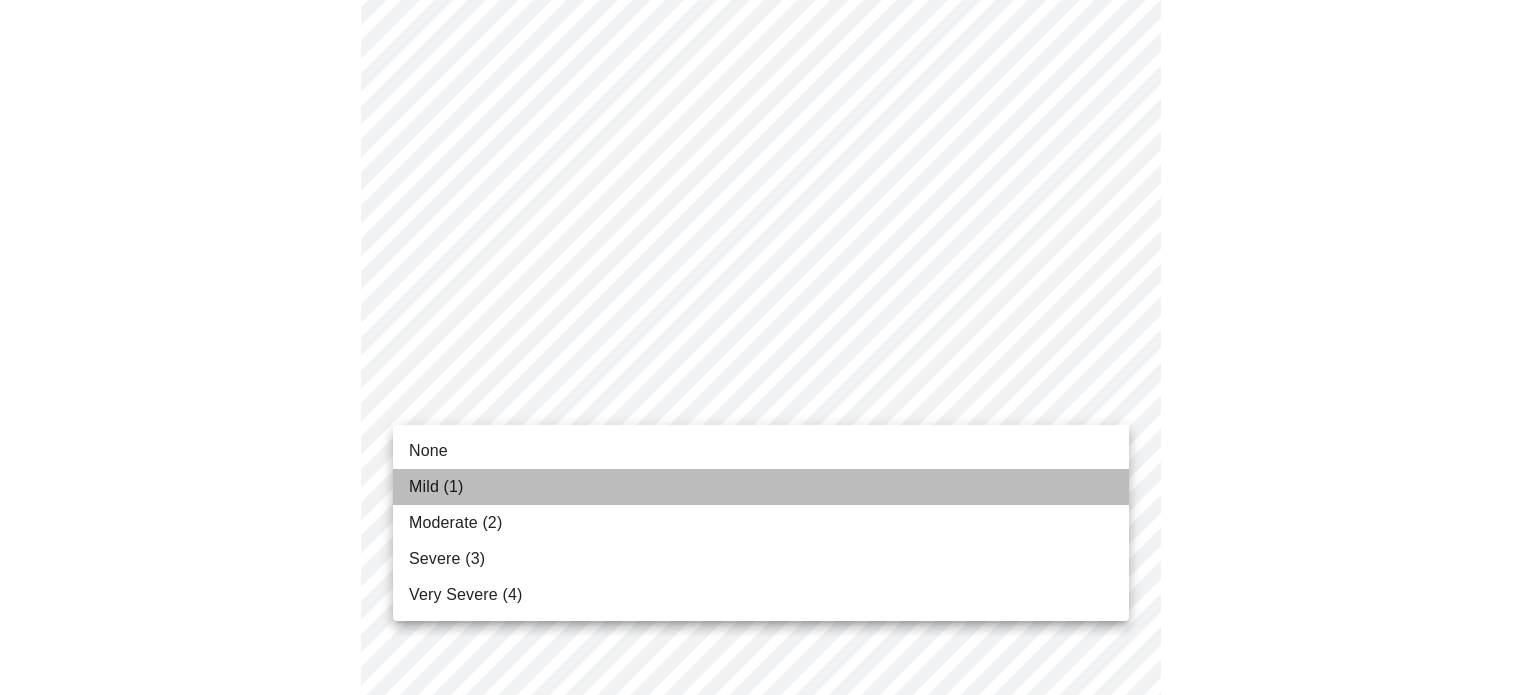 click on "Mild (1)" at bounding box center (761, 487) 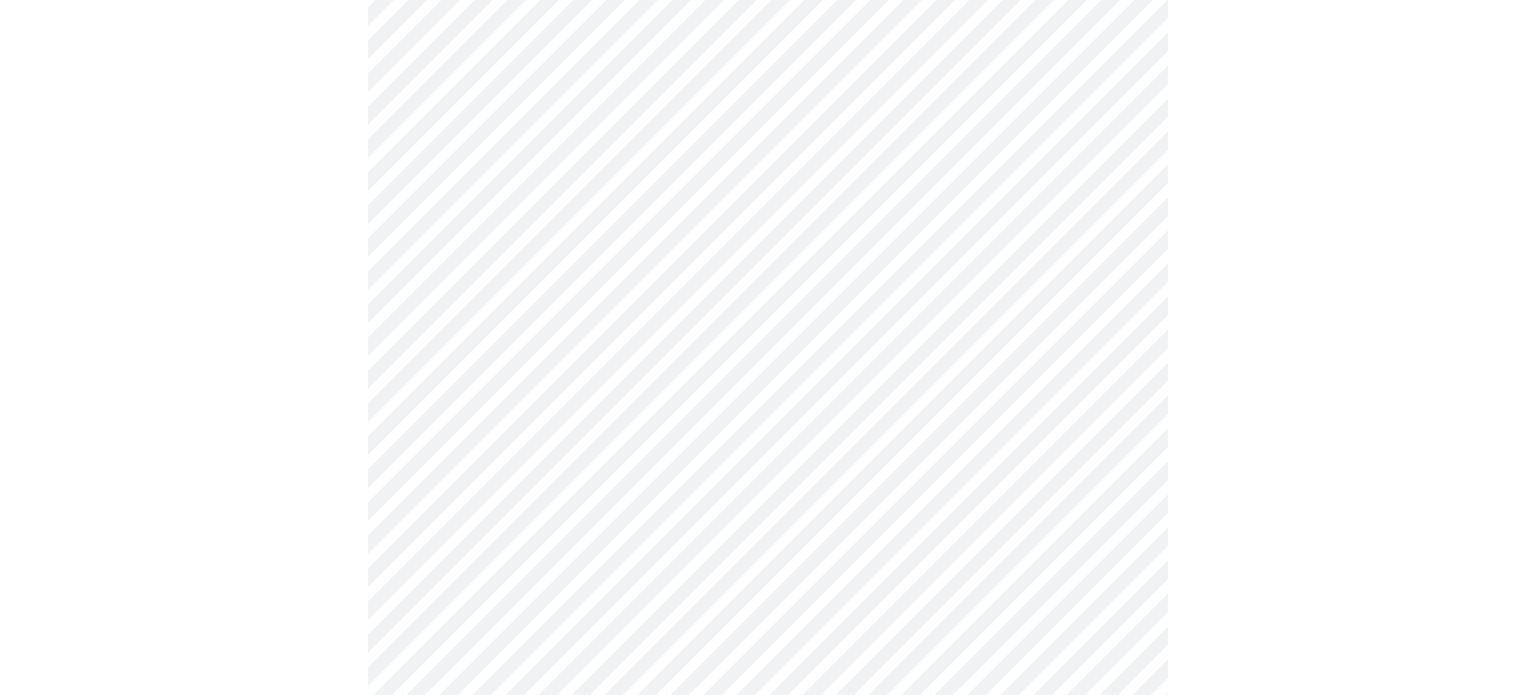 click on "MyMenopauseRx Appointments Messaging Labs Uploads Medications Community Refer a Friend Hi [FIRST] [LAST]   Intake Questions for [DATE] @ [TIME]-[TIME] 3  /  13 Settings Billing Invoices Log out" at bounding box center (768, 625) 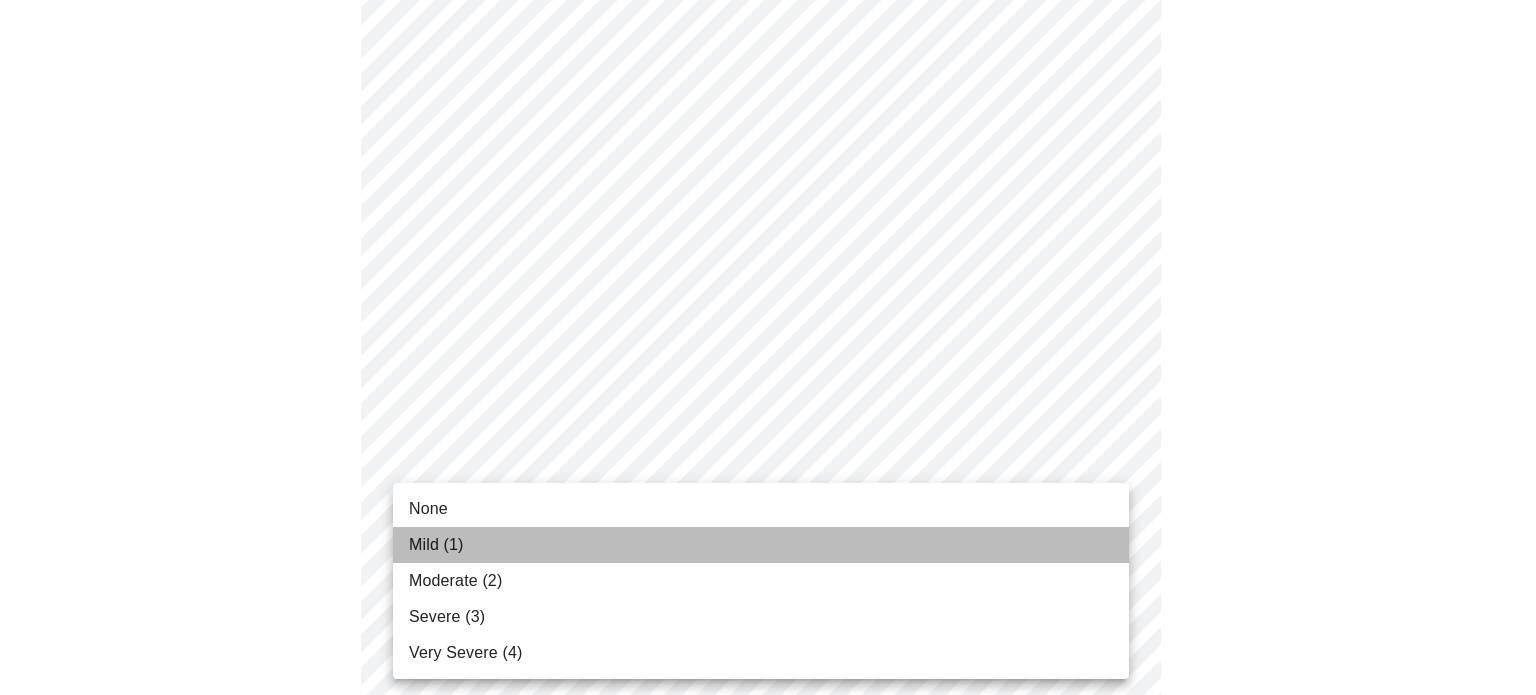 click on "Mild (1)" at bounding box center (761, 545) 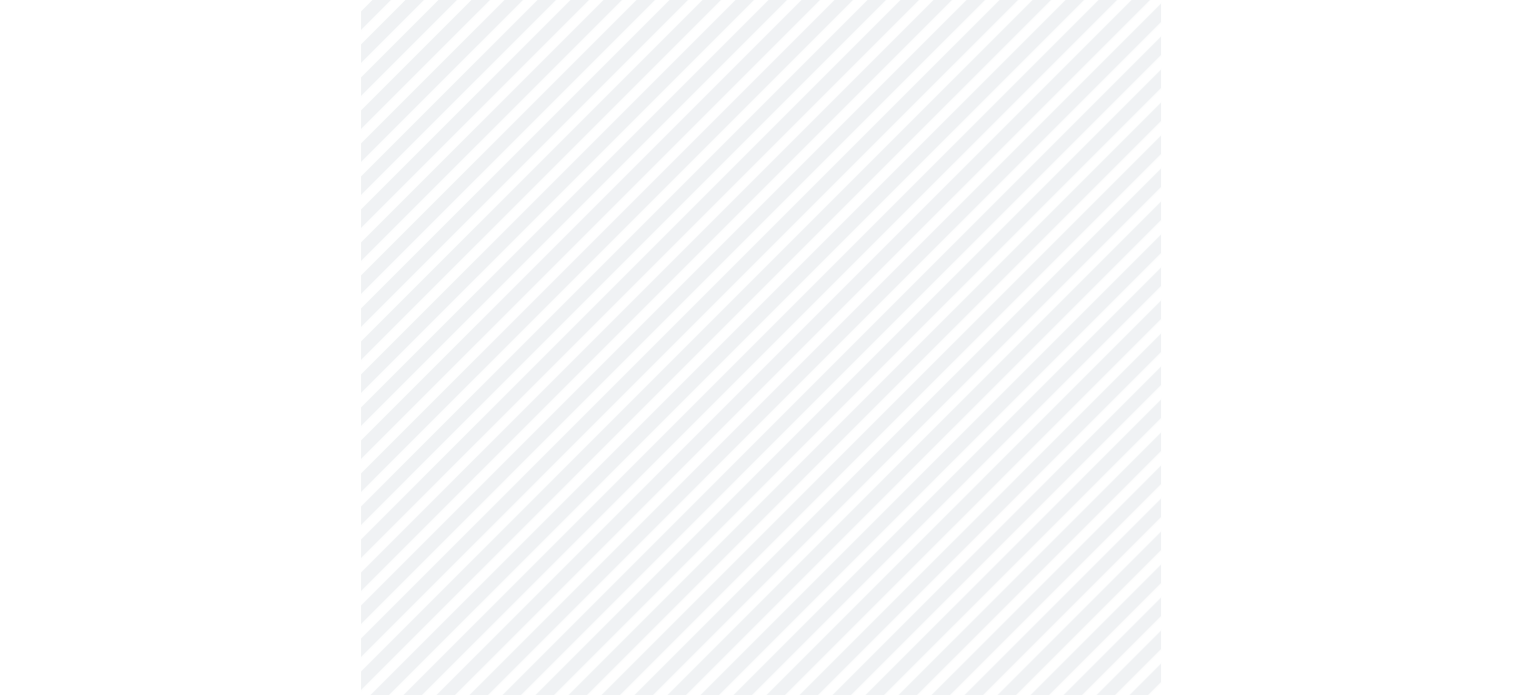 scroll, scrollTop: 1037, scrollLeft: 0, axis: vertical 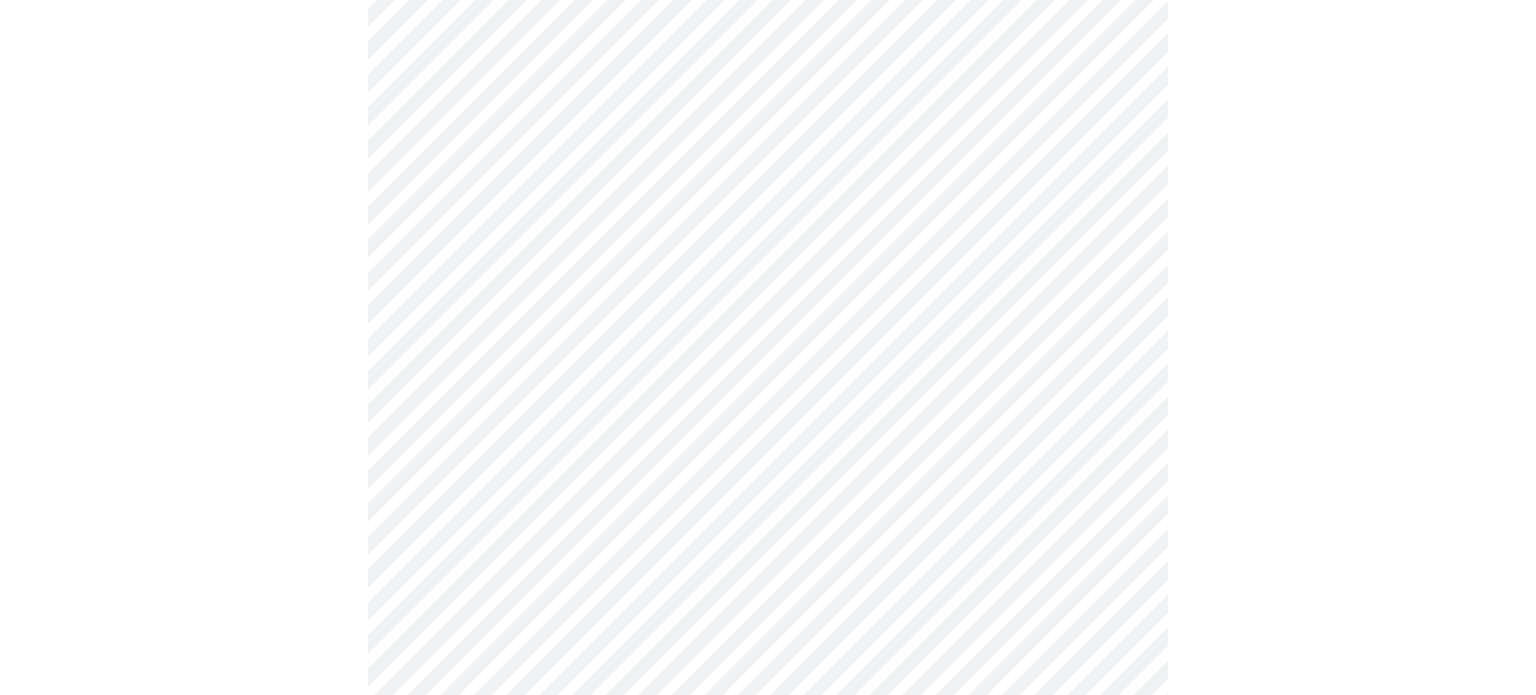 click on "MyMenopauseRx Appointments Messaging Labs Uploads Medications Community Refer a Friend Hi [FIRST] [LAST]   Intake Questions for [DATE] @ [TIME]-[TIME] 3  /  13 Settings Billing Invoices Log out" at bounding box center [768, 216] 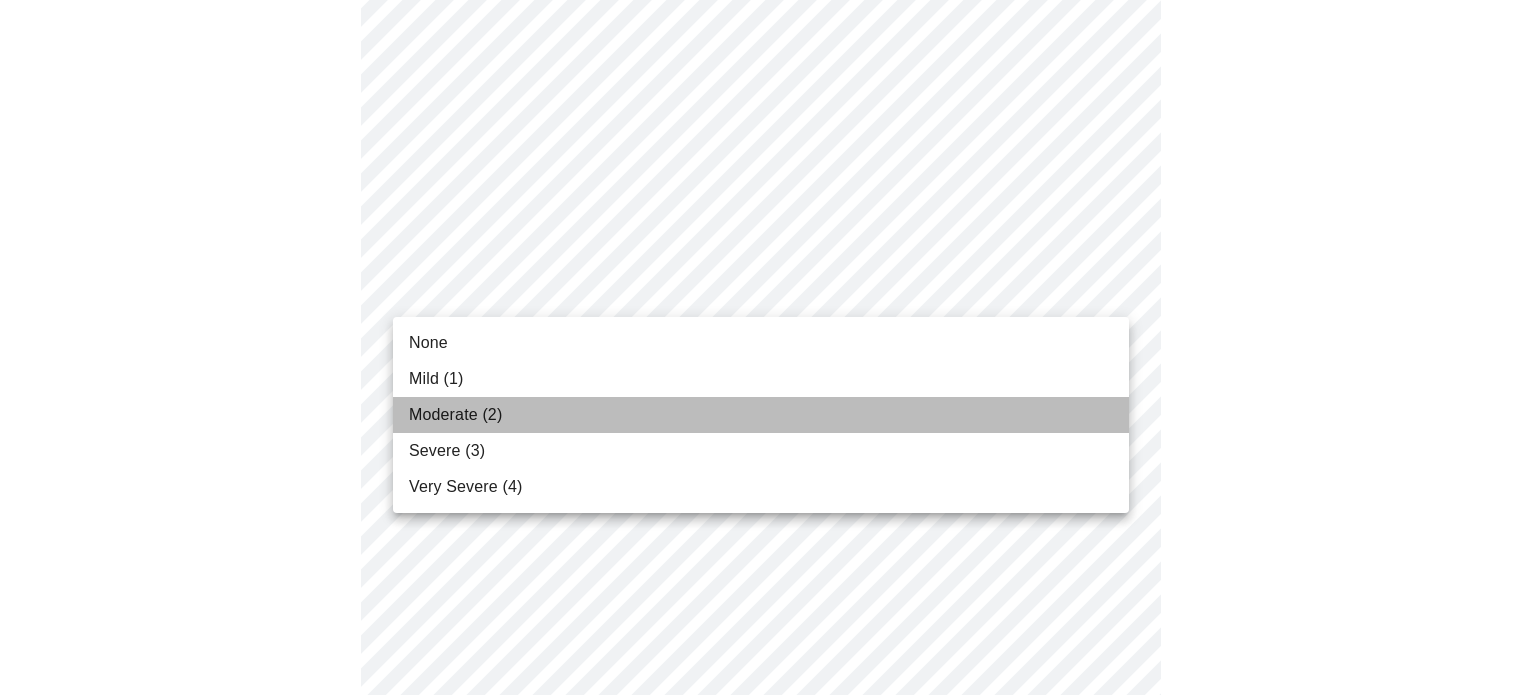 click on "Moderate (2)" at bounding box center (761, 415) 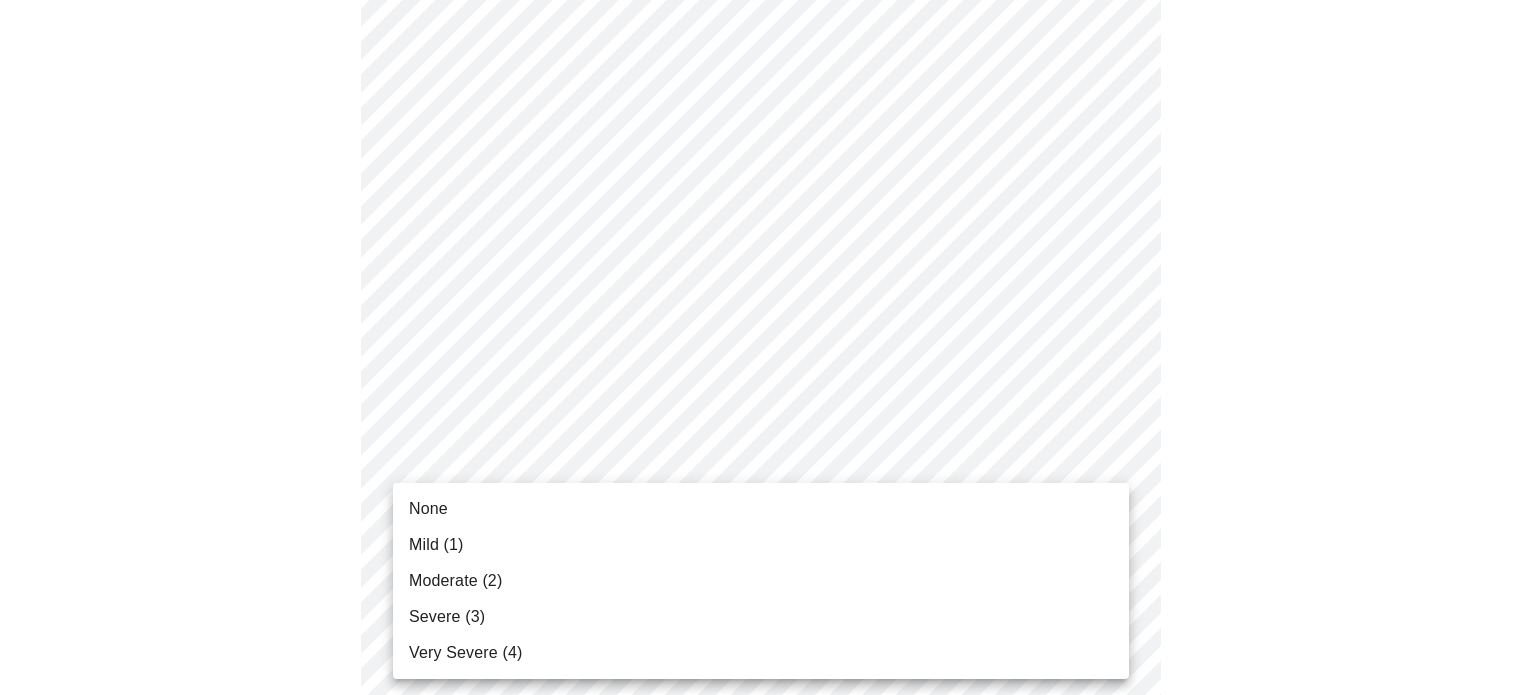 click on "MyMenopauseRx Appointments Messaging Labs Uploads Medications Community Refer a Friend Hi [FIRST] [LAST]   Intake Questions for [DATE] @ [TIME]-[TIME] 3  /  13 Settings Billing Invoices Log out None Mild (1) Moderate (2) Severe (3) Very Severe (4)" at bounding box center (768, 202) 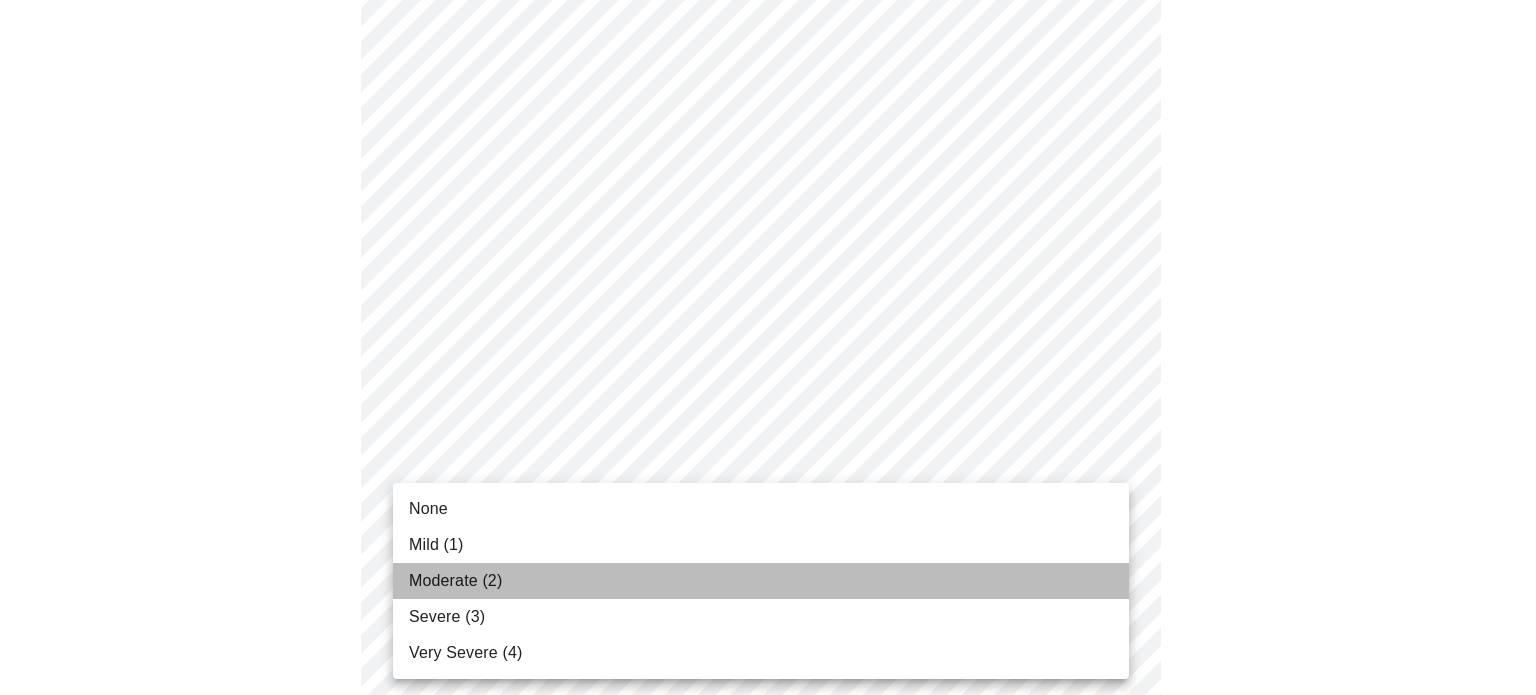click on "Moderate (2)" at bounding box center [455, 581] 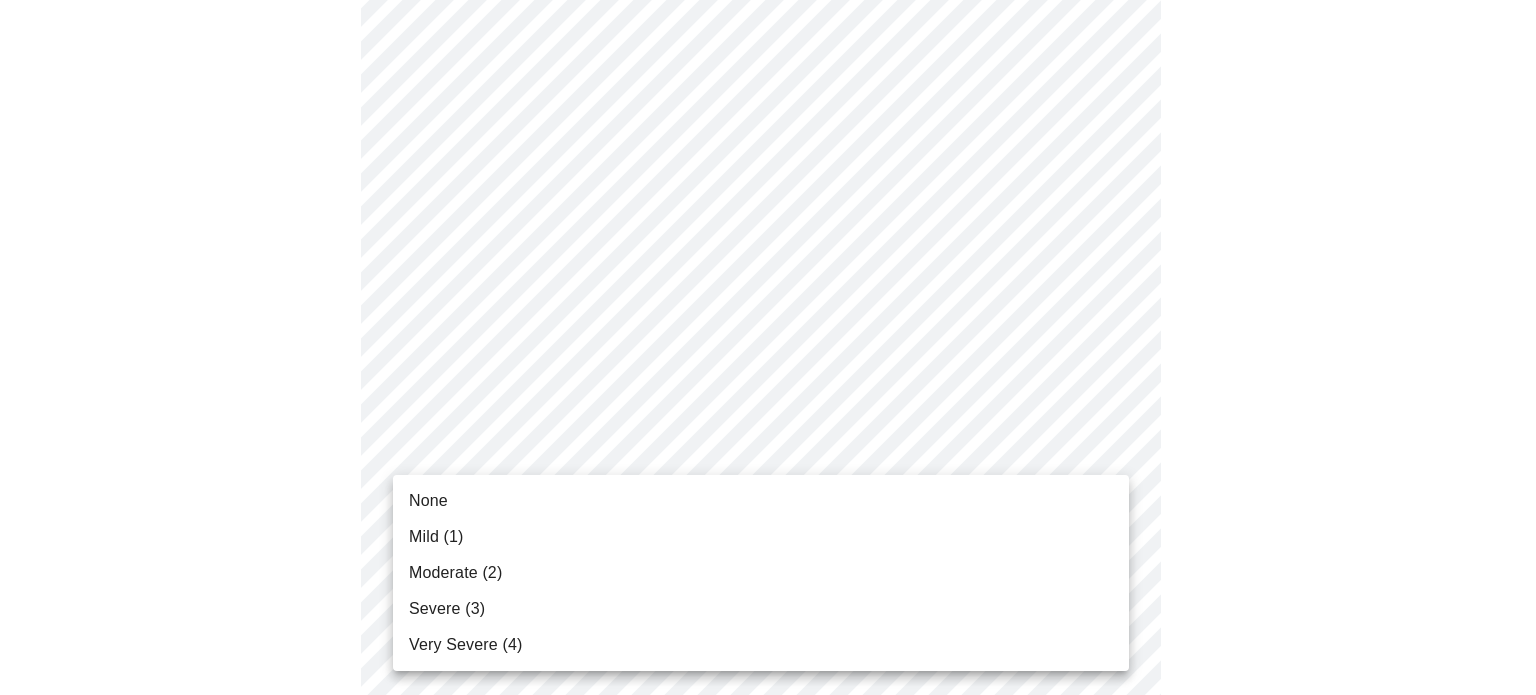 click on "MyMenopauseRx Appointments Messaging Labs Uploads Medications Community Refer a Friend Hi [FIRST] [LAST]   Intake Questions for [DATE] @ [TIME]-[TIME] 3  /  13 Settings Billing Invoices Log out None Mild (1) Moderate (2) Severe (3) Very Severe (4)" at bounding box center (768, 188) 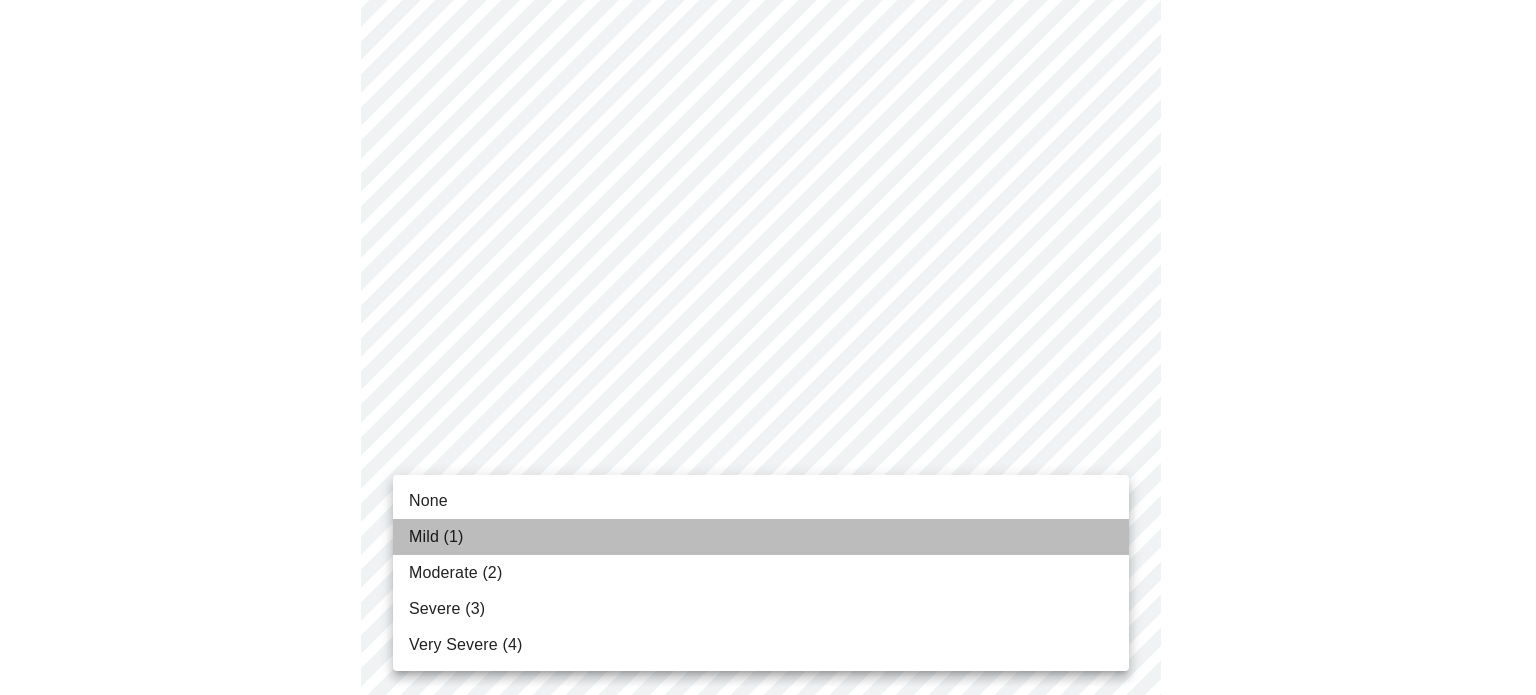 click on "Mild (1)" at bounding box center [761, 537] 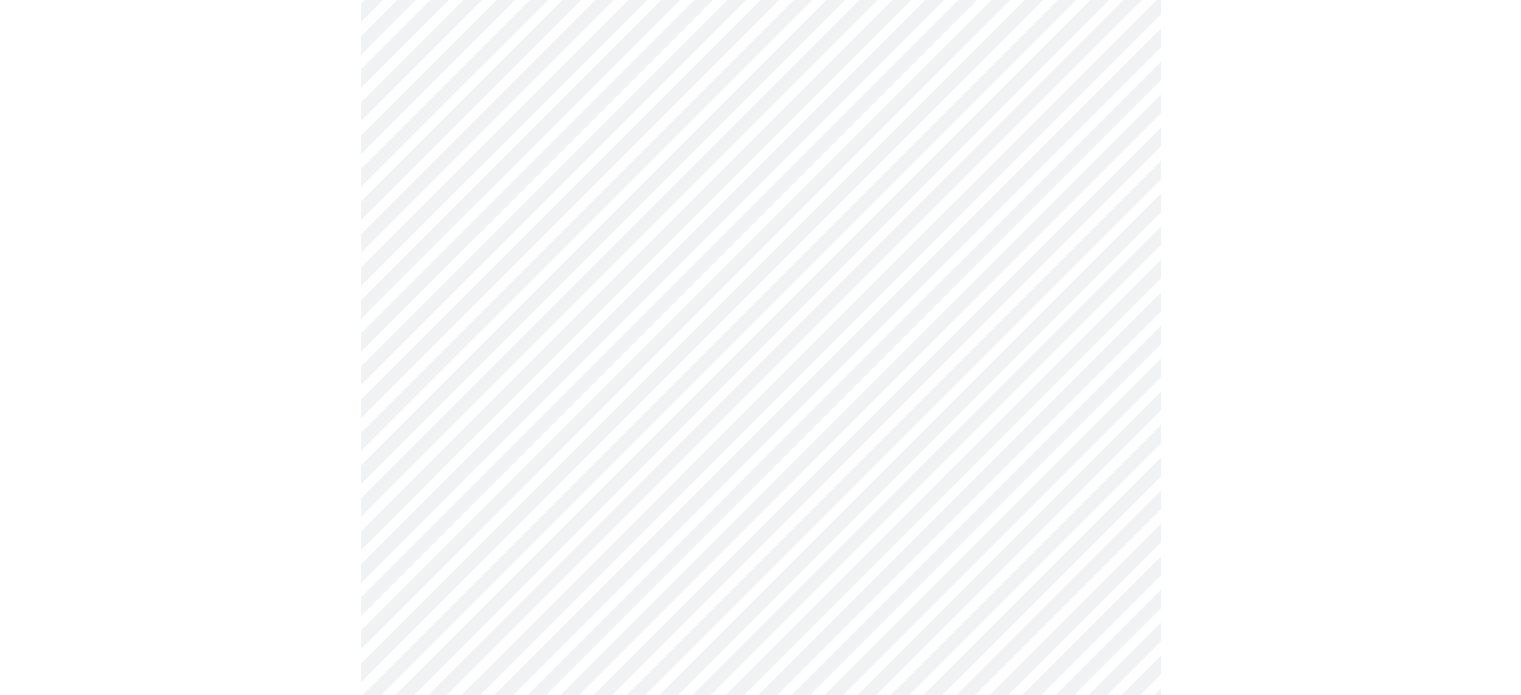 scroll, scrollTop: 1573, scrollLeft: 0, axis: vertical 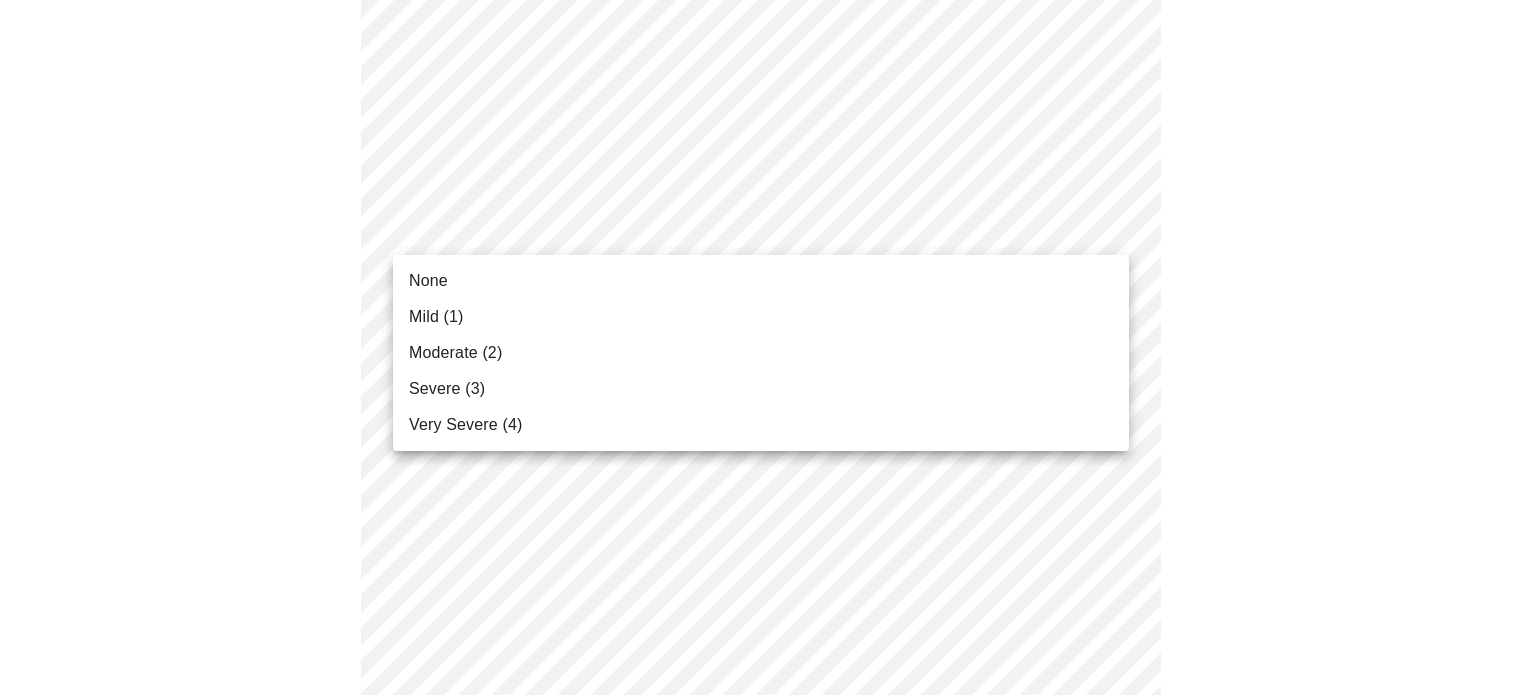click on "MyMenopauseRx Appointments Messaging Labs Uploads Medications Community Refer a Friend Hi [FIRST] [LAST]   Intake Questions for [DATE] @ [TIME]-[TIME] 3  /  13 Settings Billing Invoices Log out None Mild (1) Moderate (2) Severe (3) Very Severe (4)" at bounding box center [768, -362] 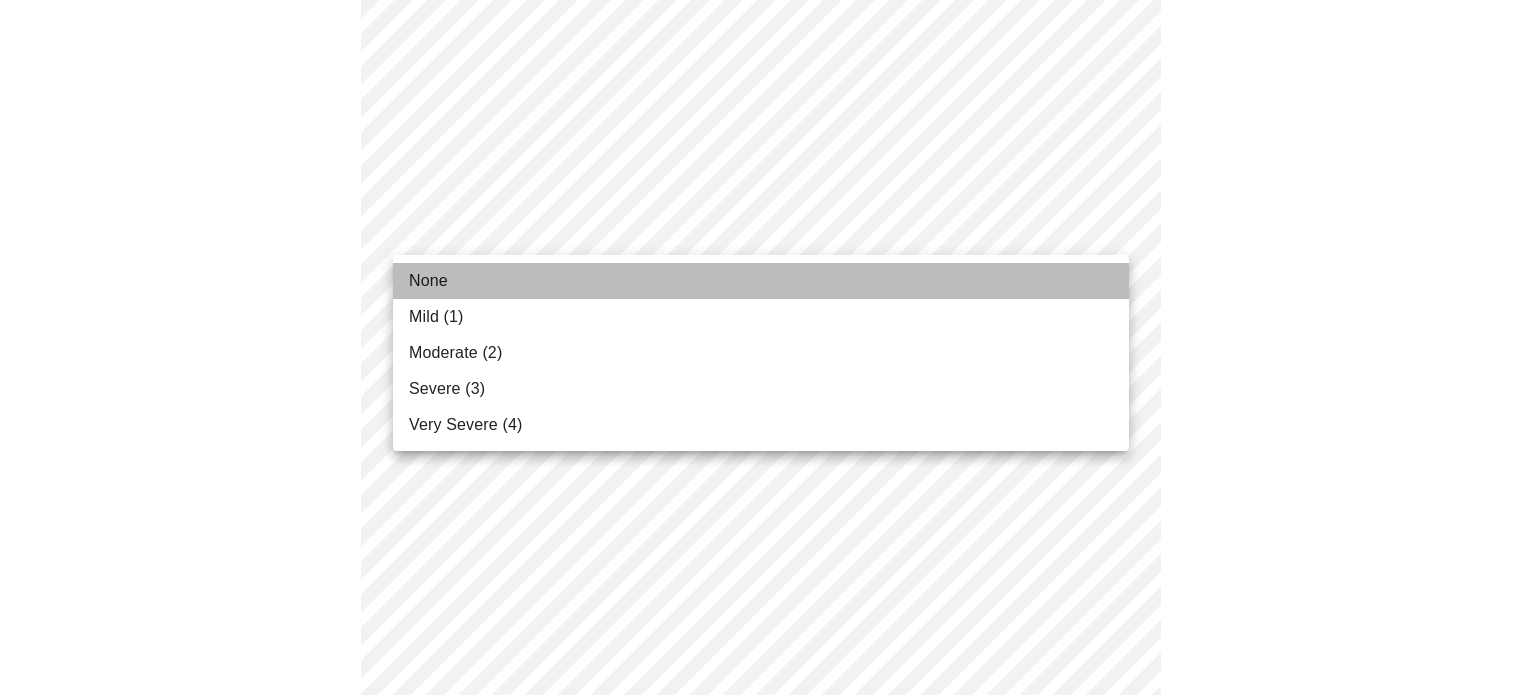 click on "None" at bounding box center (761, 281) 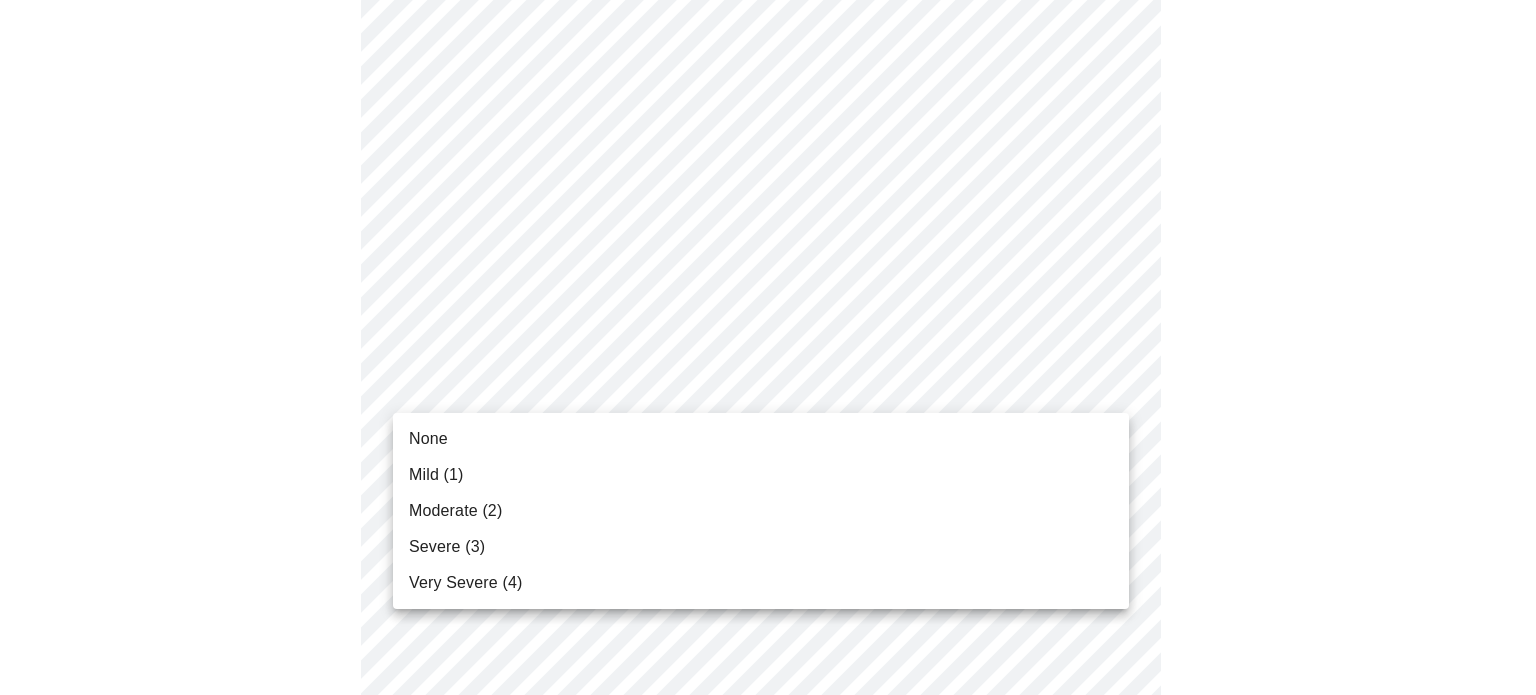 click on "MyMenopauseRx Appointments Messaging Labs Uploads Medications Community Refer a Friend Hi [FIRST] [LAST]   Intake Questions for [DATE] @ [TIME]-[TIME] 3  /  13 Settings Billing Invoices Log out None Mild (1) Moderate (2) Severe (3) Very Severe (4)" at bounding box center [768, -376] 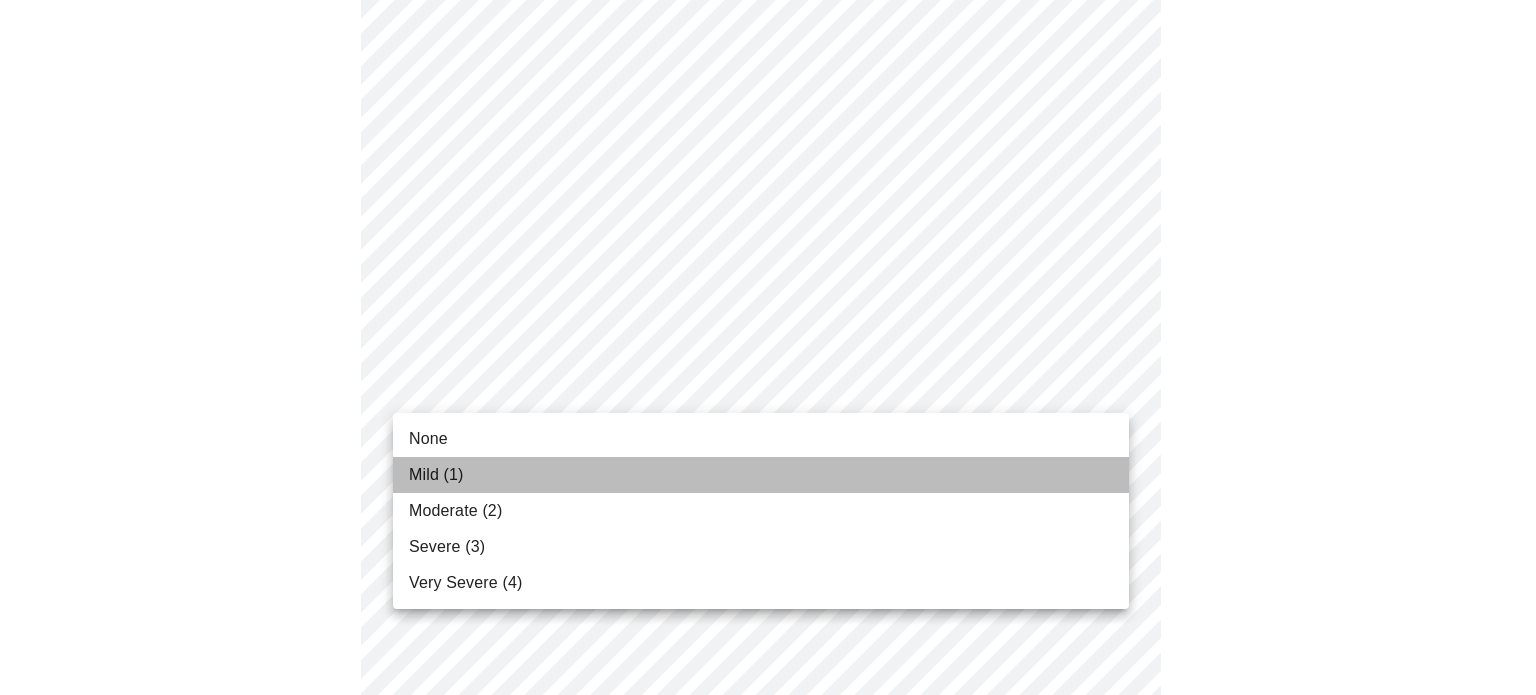 click on "Mild (1)" at bounding box center (761, 475) 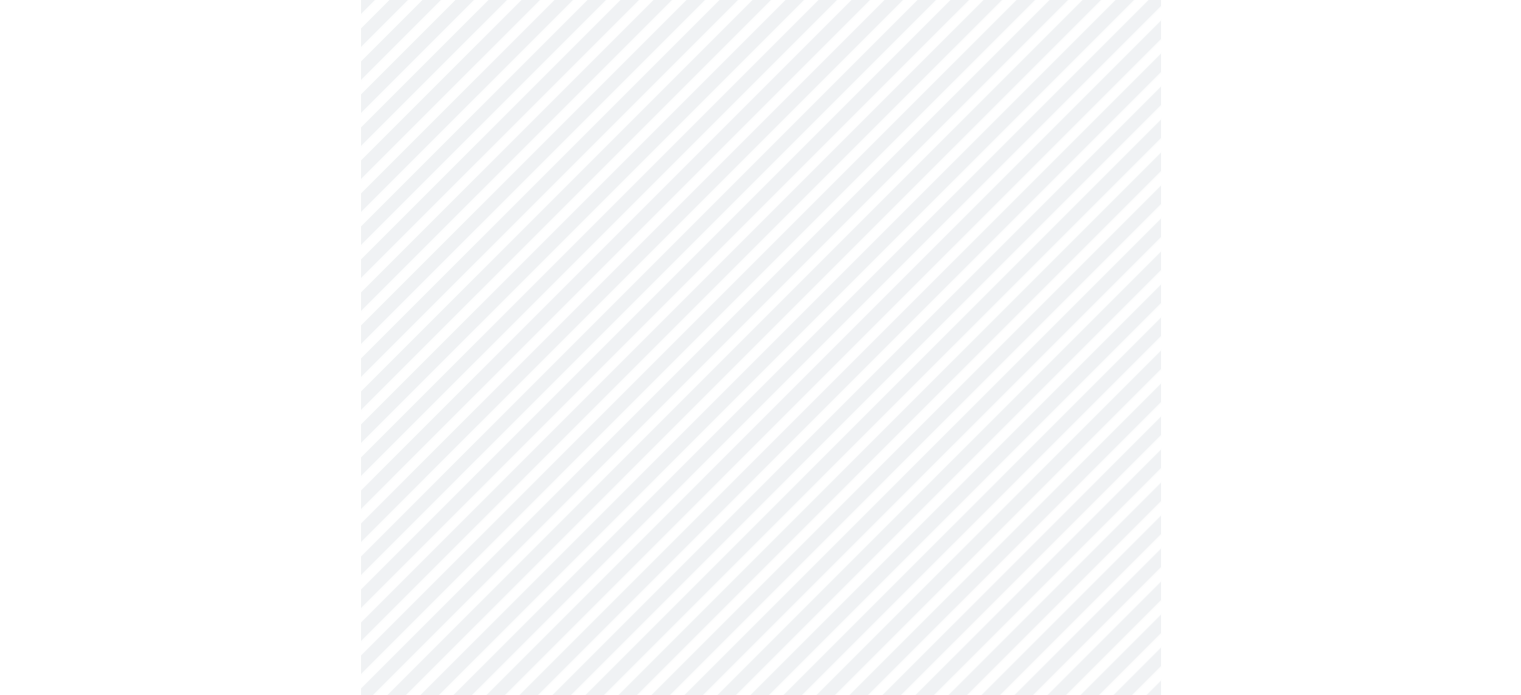 scroll, scrollTop: 853, scrollLeft: 0, axis: vertical 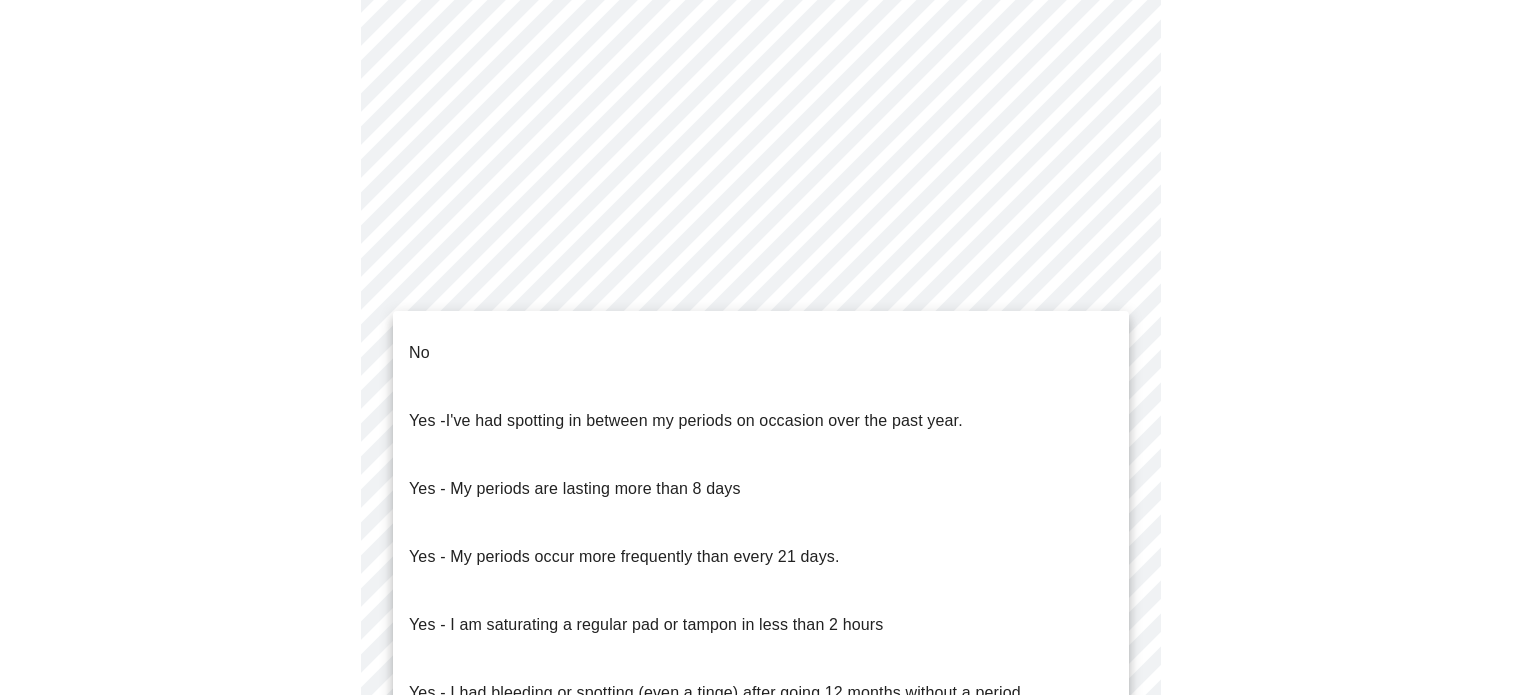 click on "MyMenopauseRx Appointments Messaging Labs Uploads Medications Community Refer a Friend Hi [FIRST] [LAST]   Intake Questions for [DATE] @ [TIME]-[TIME] 4  /  13 Settings Billing Invoices Log out No
Yes -  I've had spotting in between my periods on occasion over the past year.
Yes - My periods are lasting more than 8 days
Yes - My periods occur more frequently than every 21 days.
Yes - I am saturating a regular pad or tampon in less than 2 hours
Yes - I had bleeding or spotting (even a tinge) after going 12 months without a period" at bounding box center (768, 100) 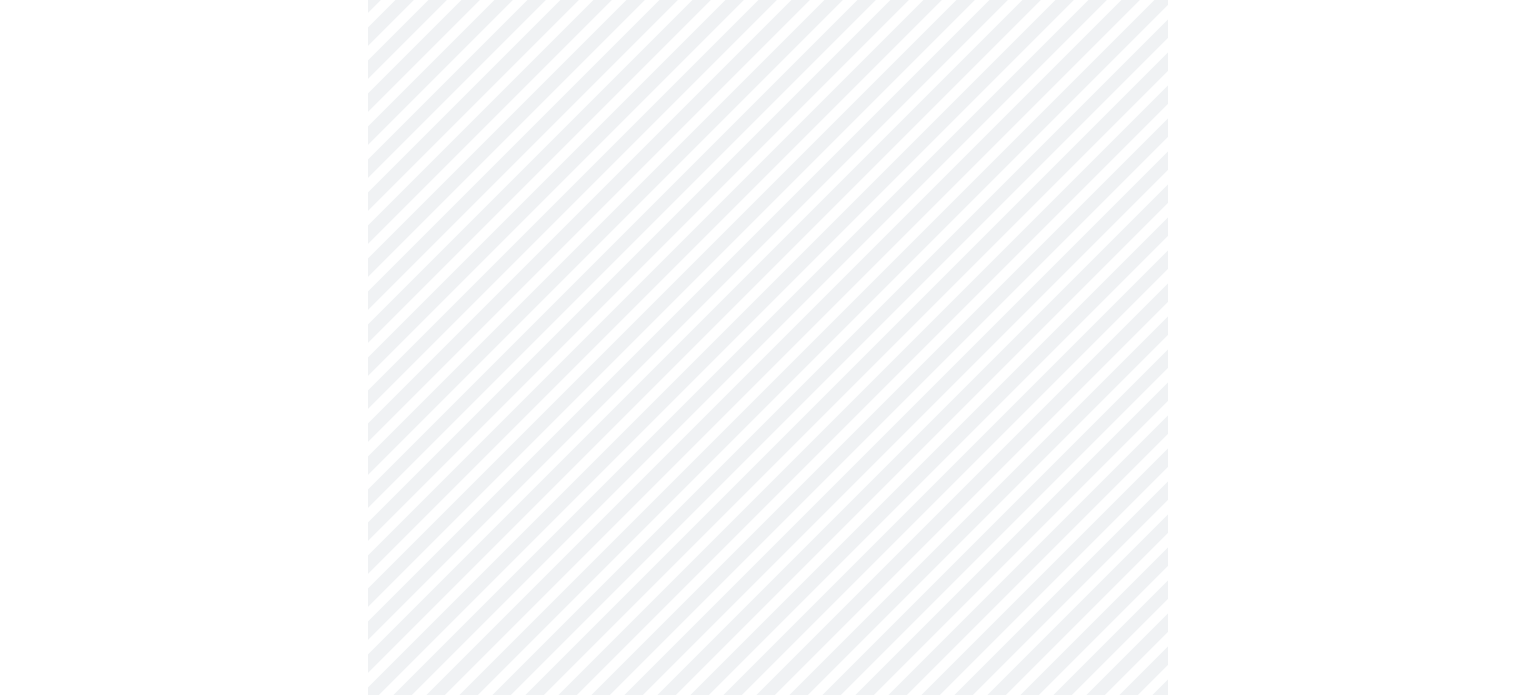 click on "MyMenopauseRx Appointments Messaging Labs Uploads Medications Community Refer a Friend Hi [FIRST] [LAST]   Intake Questions for [DATE] @ [TIME]-[TIME] 4  /  13 Settings Billing Invoices Log out" at bounding box center (768, 94) 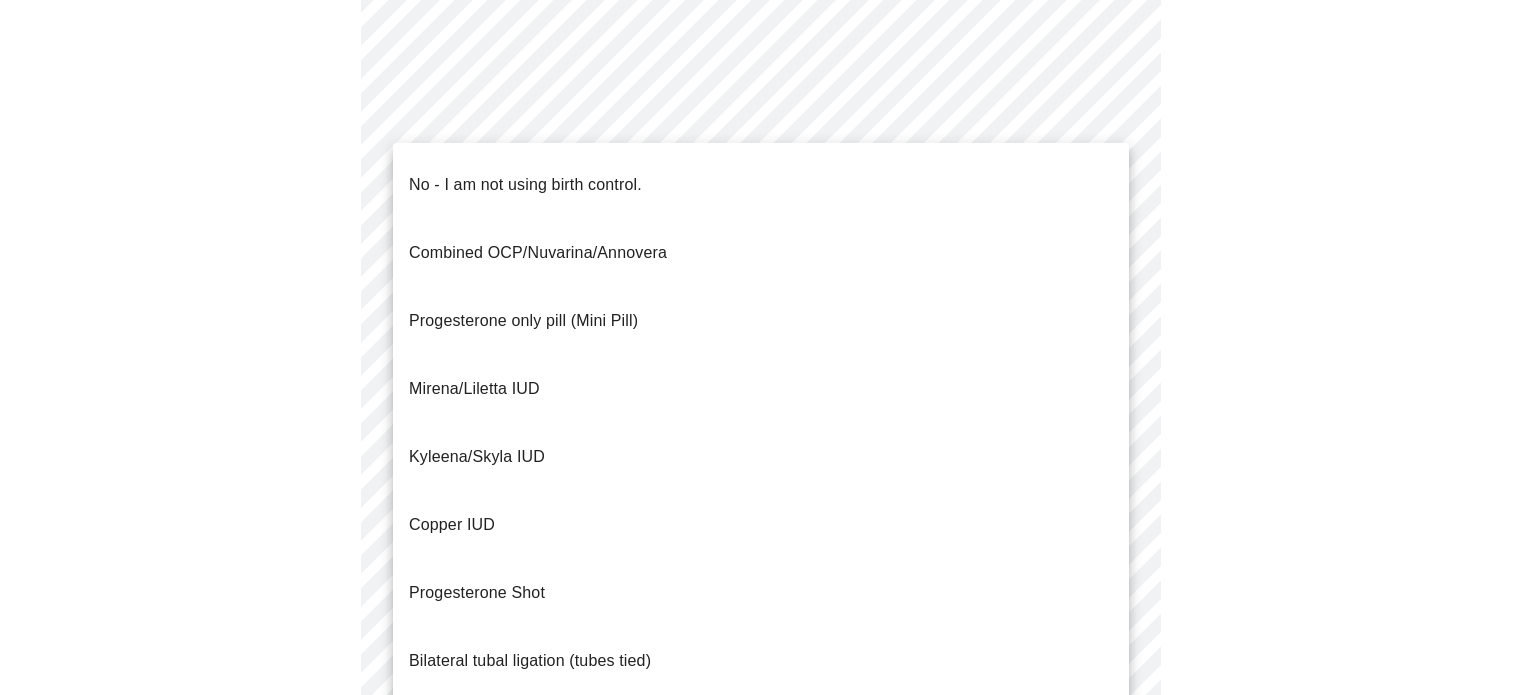 click on "No - I am not using birth control.
Combined OCP/Nuvarina/Annovera
Progesterone only pill (Mini Pill)
Mirena/Liletta IUD
Kyleena/Skyla IUD
Copper IUD
Progesterone Shot
Bilateral tubal ligation (tubes tied)
Parnter had vasectomy
Barrier method (condoms)" at bounding box center [761, 491] 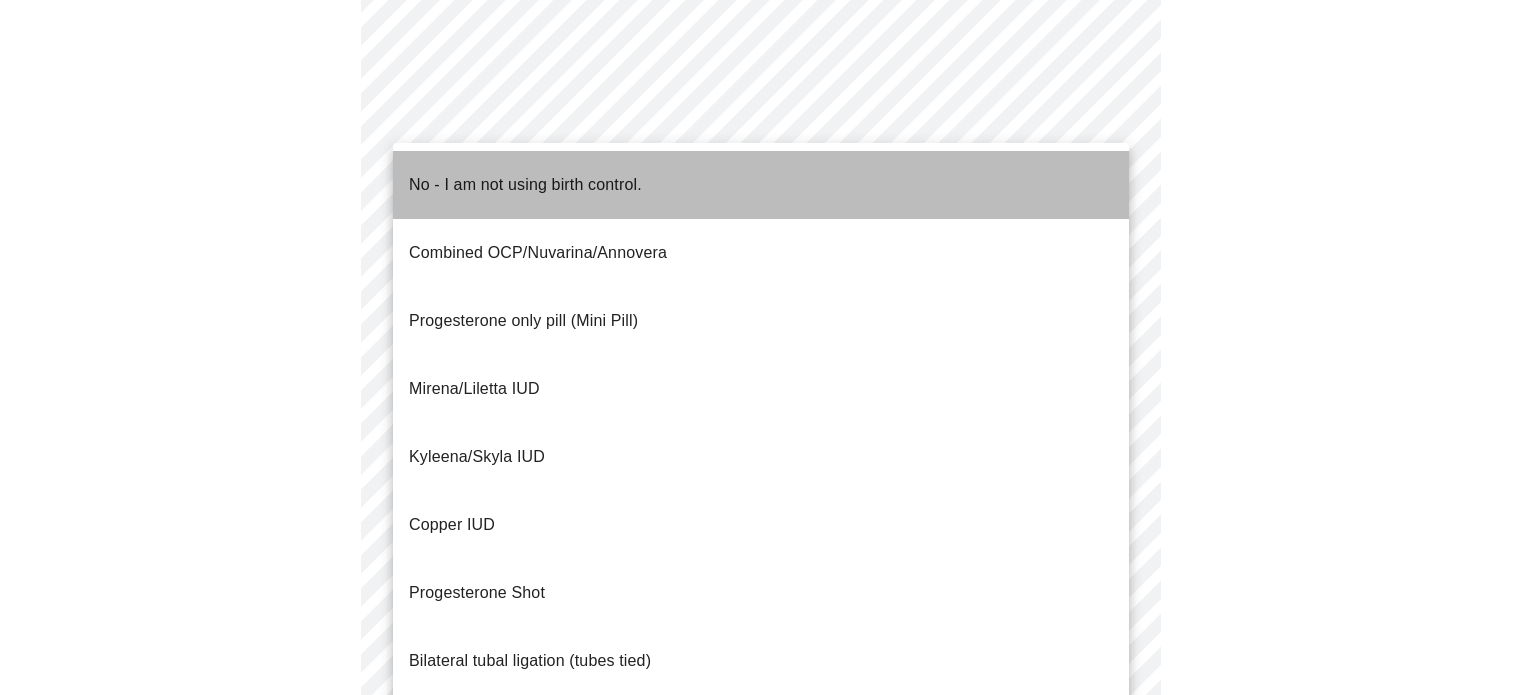 click on "No - I am not using birth control." at bounding box center [525, 185] 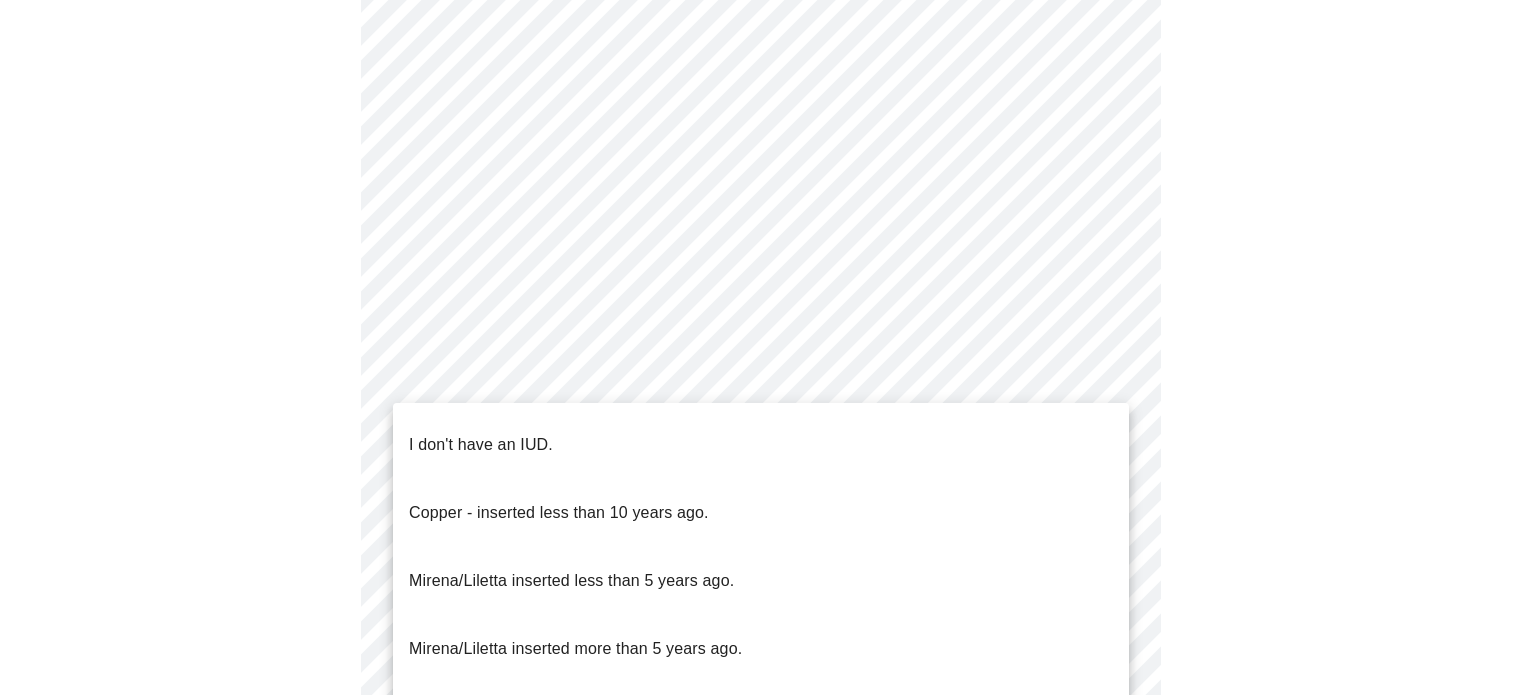 click on "MyMenopauseRx Appointments Messaging Labs Uploads Medications Community Refer a Friend Hi [FIRST] [LAST]   Intake Questions for [DATE] @ [TIME]-[TIME] 4  /  13 Settings Billing Invoices Log out I don't have an IUD.
Copper - inserted less than 10 years ago.
Mirena/Liletta inserted less than 5 years ago.
Mirena/Liletta inserted more than 5 years ago.
Kyleena, inserted more than 5 years ago." at bounding box center (768, 88) 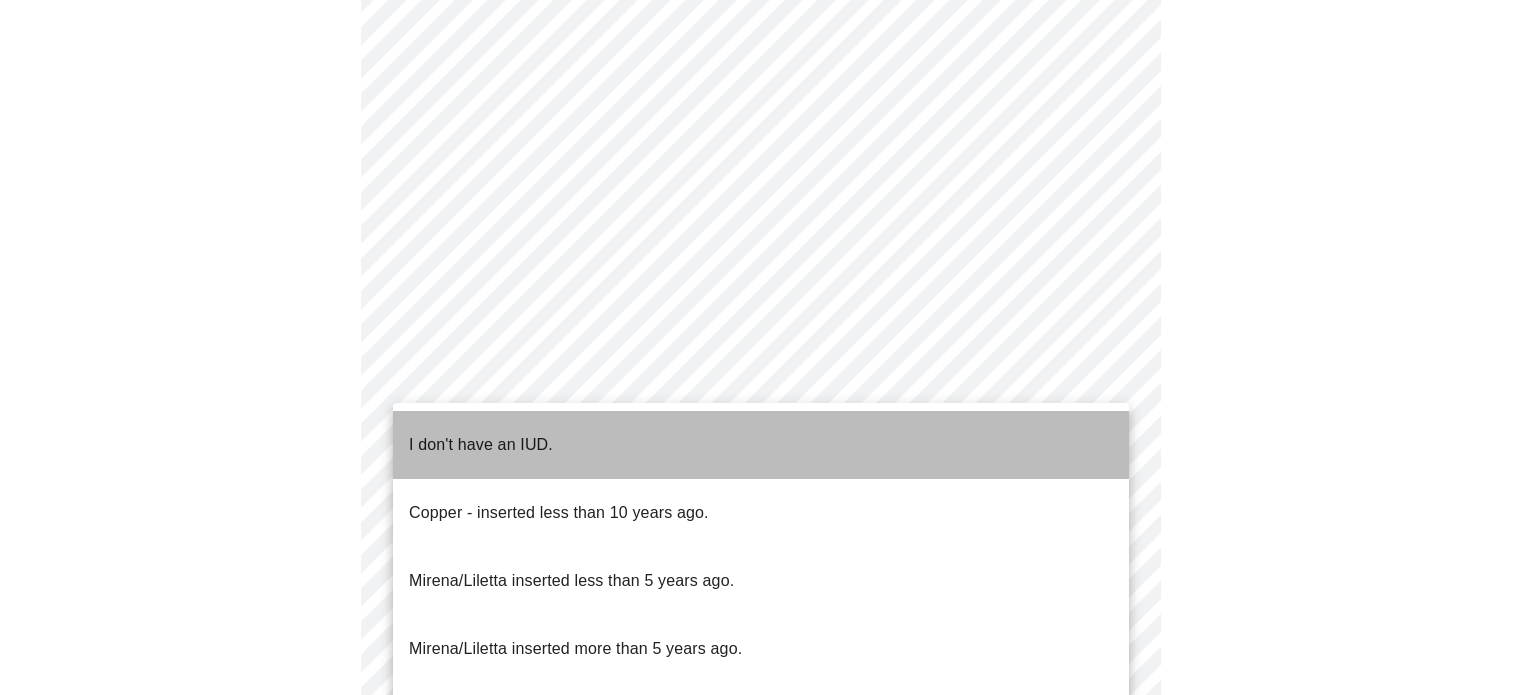 drag, startPoint x: 596, startPoint y: 435, endPoint x: 1425, endPoint y: 359, distance: 832.47644 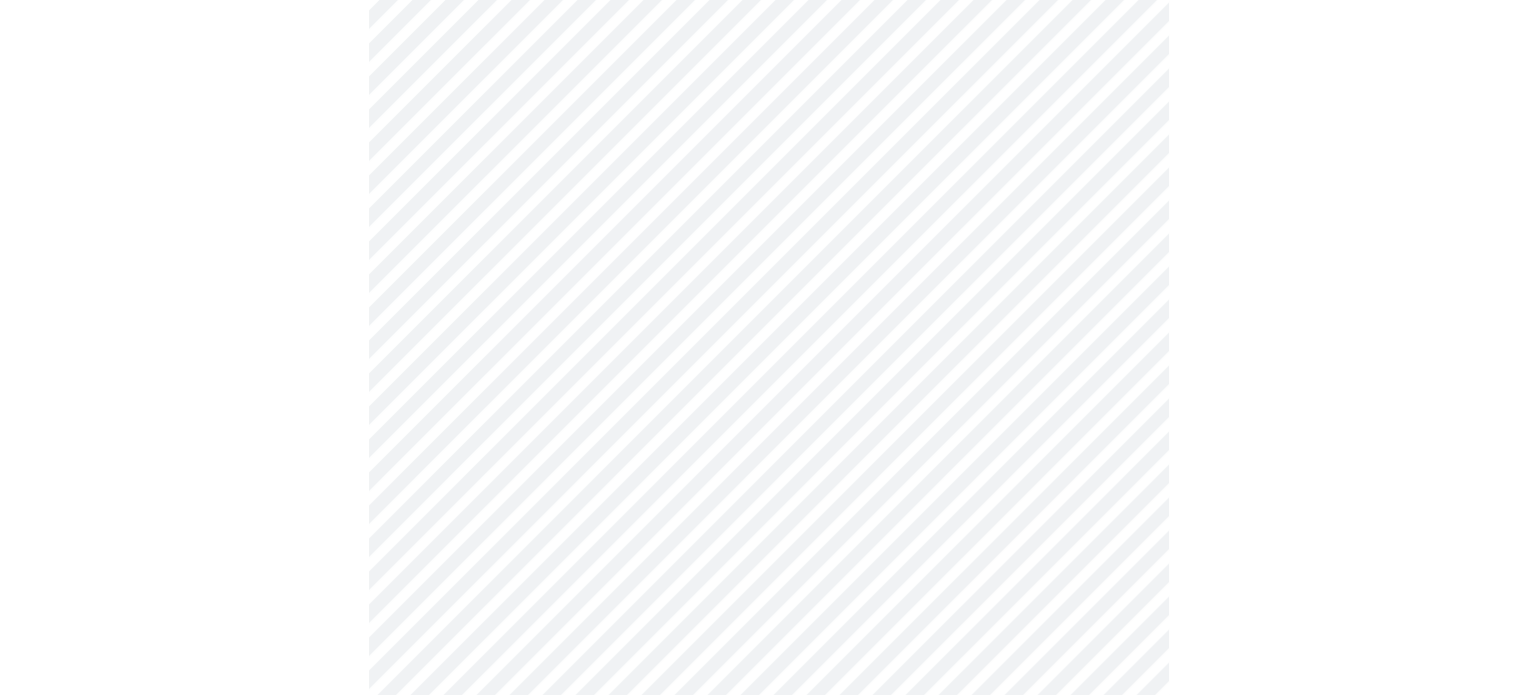 scroll, scrollTop: 1160, scrollLeft: 0, axis: vertical 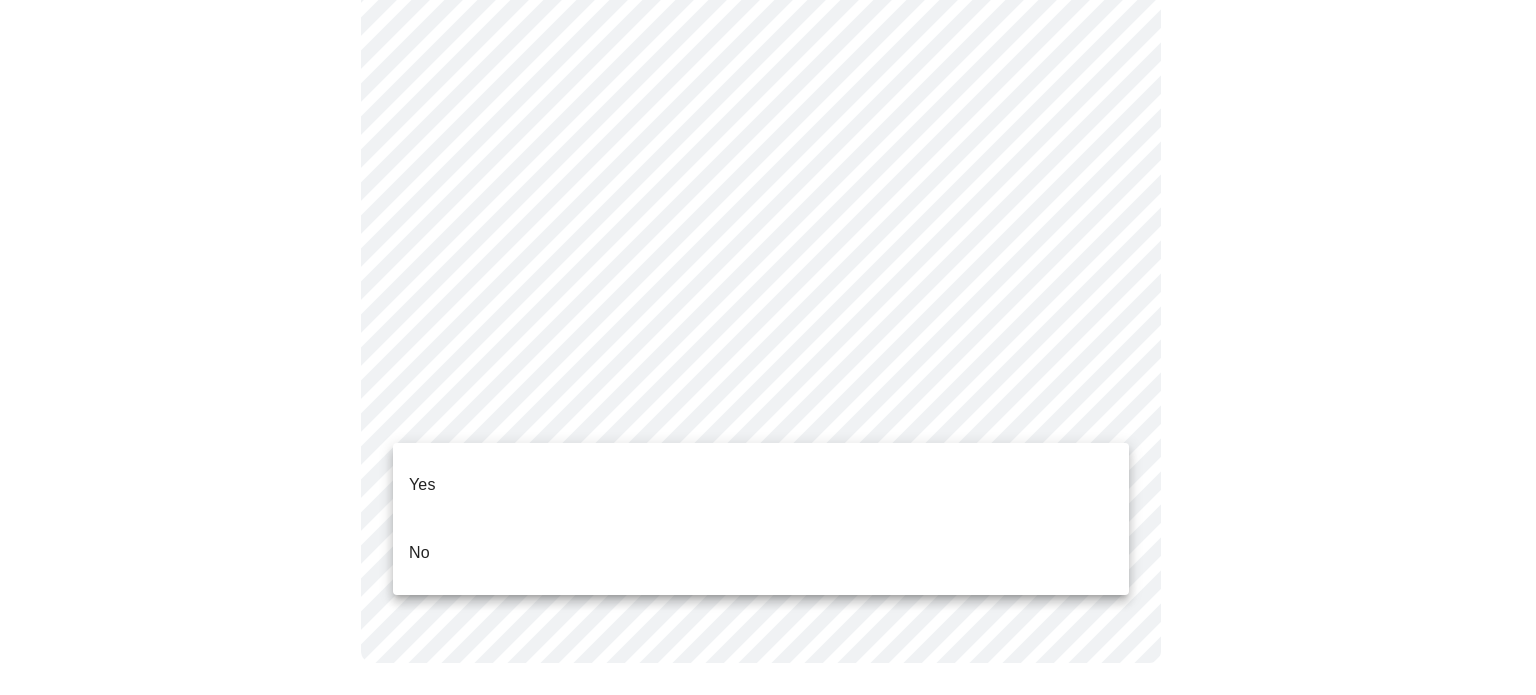 click on "MyMenopauseRx Appointments Messaging Labs Uploads Medications Community Refer a Friend Hi [FIRST] [LAST]   Intake Questions for [DATE] @ [TIME]-[TIME] 4  /  13 Settings Billing Invoices Log out Yes
No" at bounding box center [768, -225] 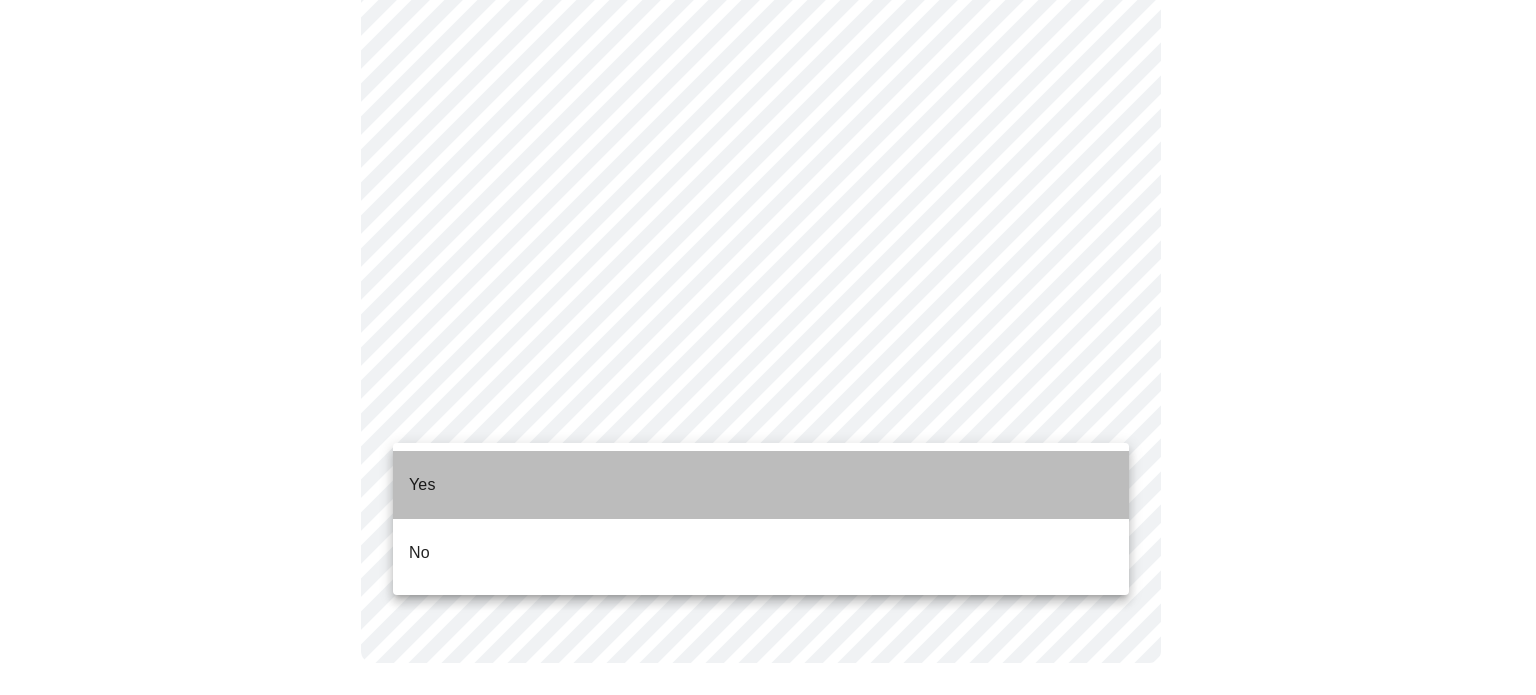 drag, startPoint x: 460, startPoint y: 470, endPoint x: 655, endPoint y: 557, distance: 213.52751 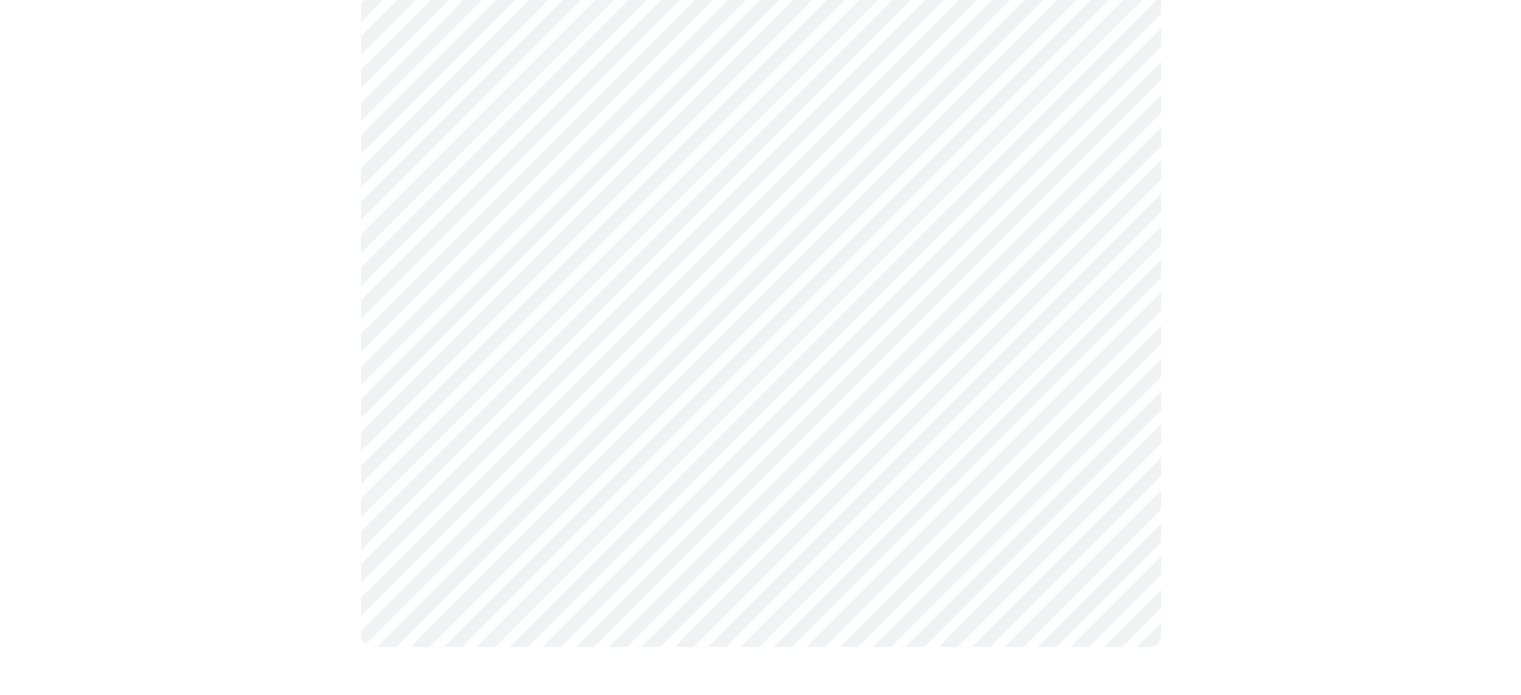 scroll, scrollTop: 0, scrollLeft: 0, axis: both 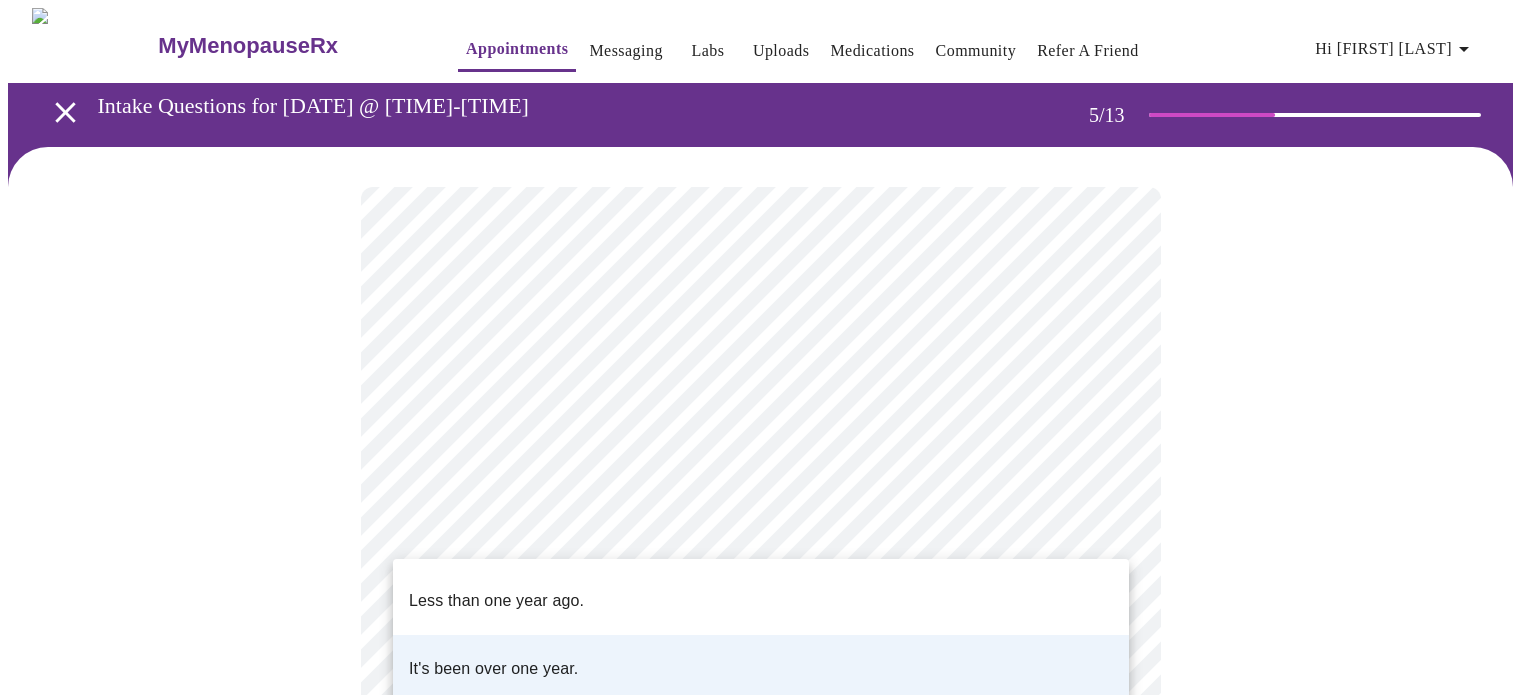 click on "MyMenopauseRx Appointments Messaging Labs Uploads Medications Community Refer a Friend Hi [FIRST] [LAST]   Intake Questions for [DATE] @ [TIME]-[TIME] 5  /  13 Settings Billing Invoices Log out Less than one year ago.
It's been over one year." at bounding box center [768, 654] 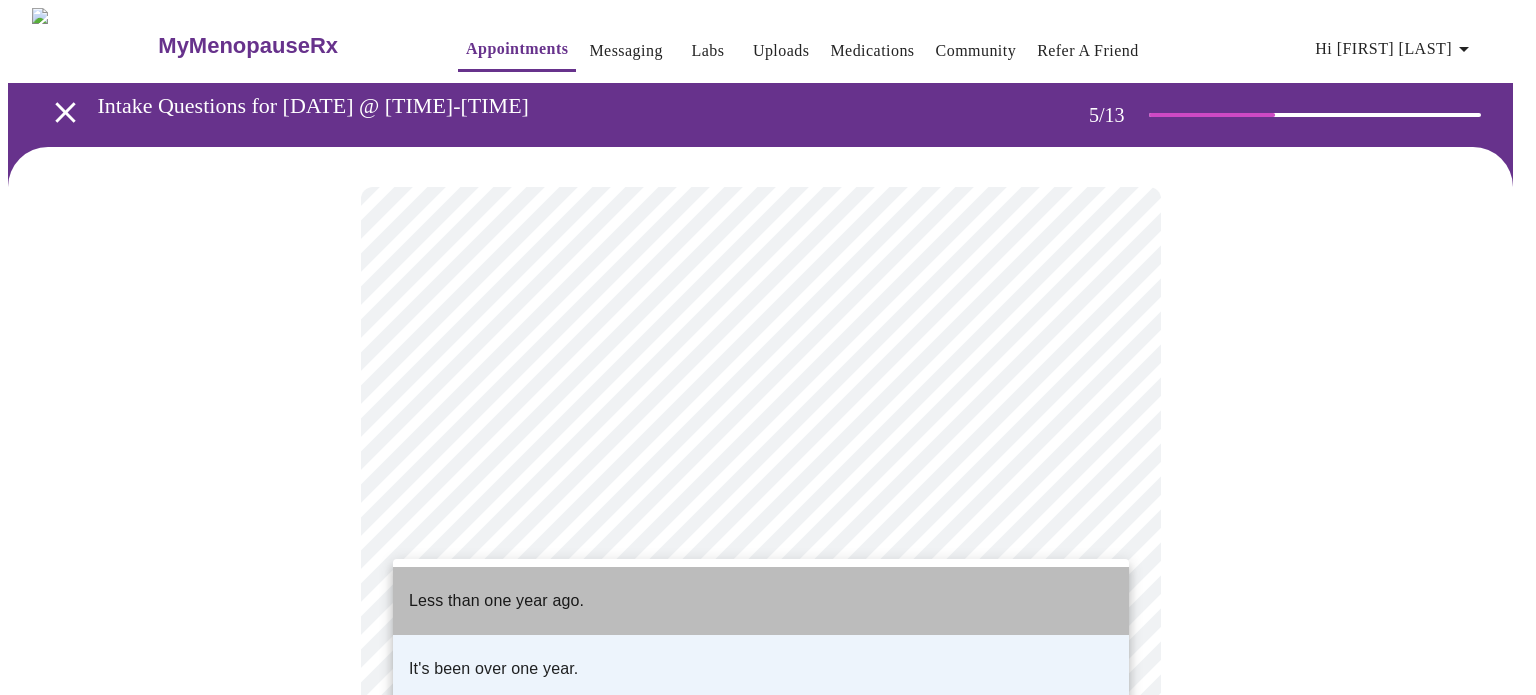 drag, startPoint x: 473, startPoint y: 592, endPoint x: 520, endPoint y: 595, distance: 47.095646 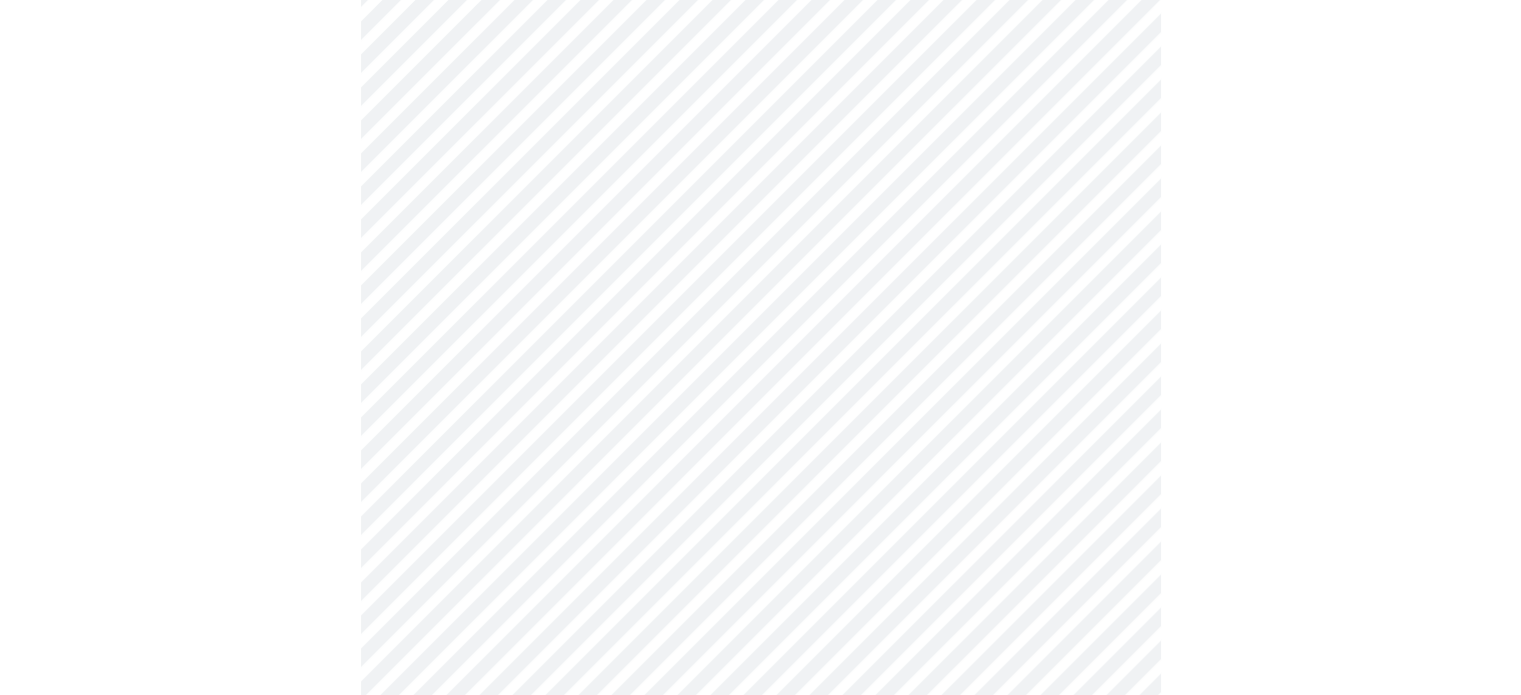 scroll, scrollTop: 5416, scrollLeft: 0, axis: vertical 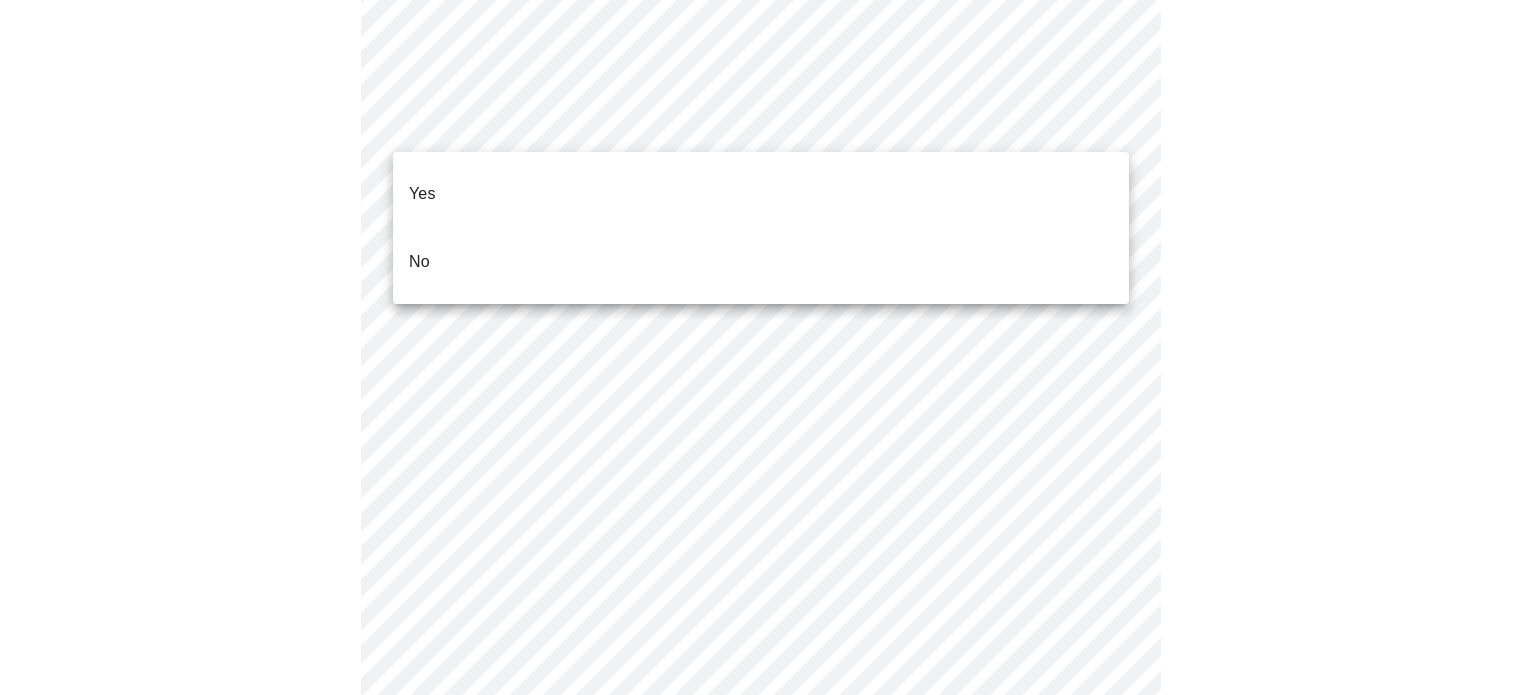 click on "MyMenopauseRx Appointments Messaging Labs Uploads Medications Community Refer a Friend Hi [FIRST] [LAST]   Intake Questions for [DATE] @ [TIME]-[TIME] 7  /  13 Settings Billing Invoices Log out Yes
No" at bounding box center (768, -2230) 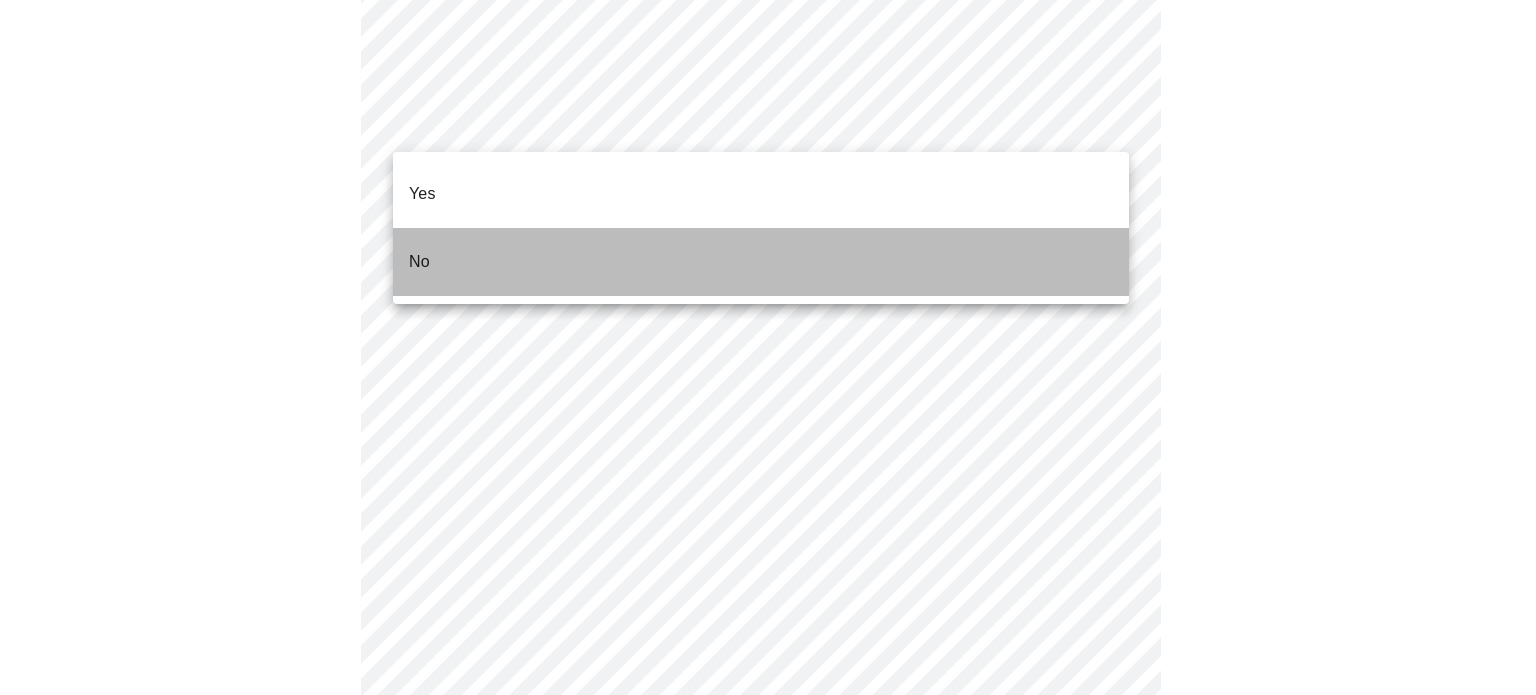 click on "No" at bounding box center (761, 262) 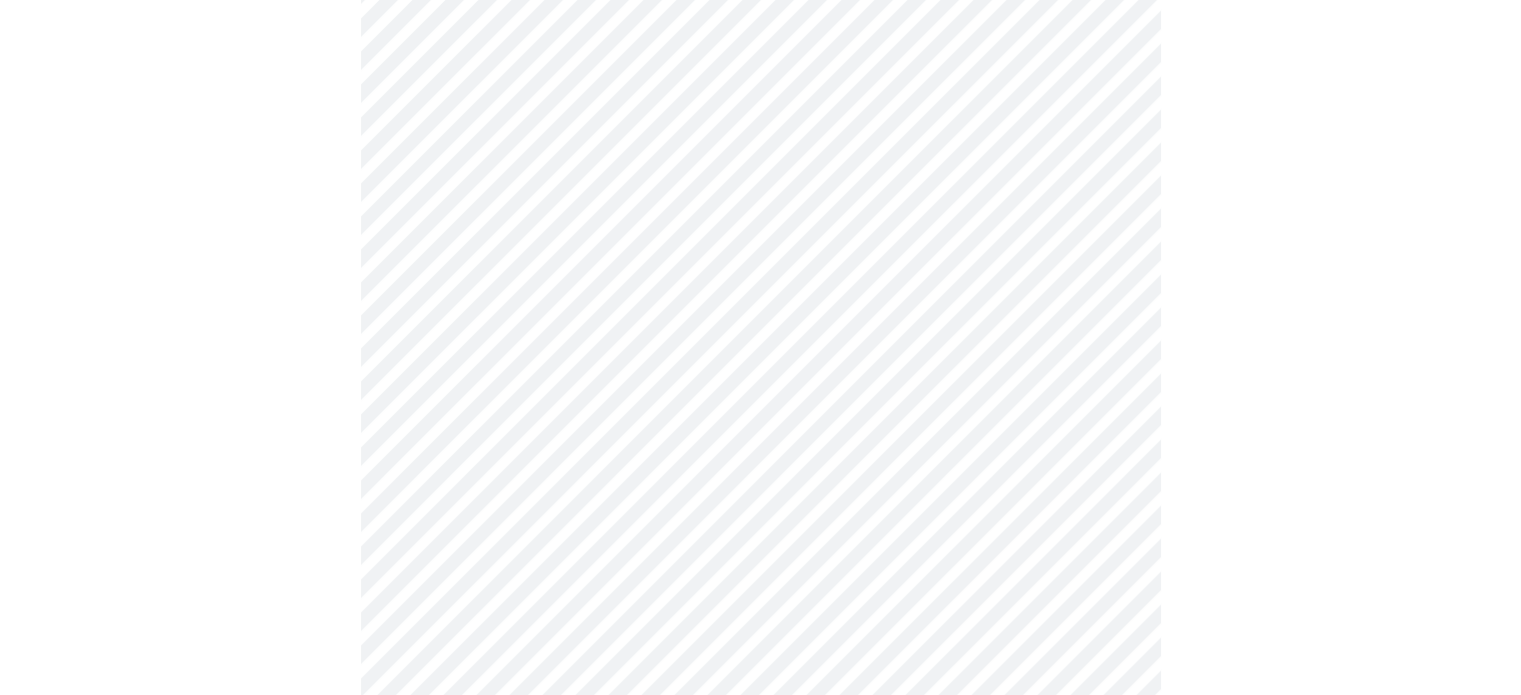 scroll, scrollTop: 5562, scrollLeft: 0, axis: vertical 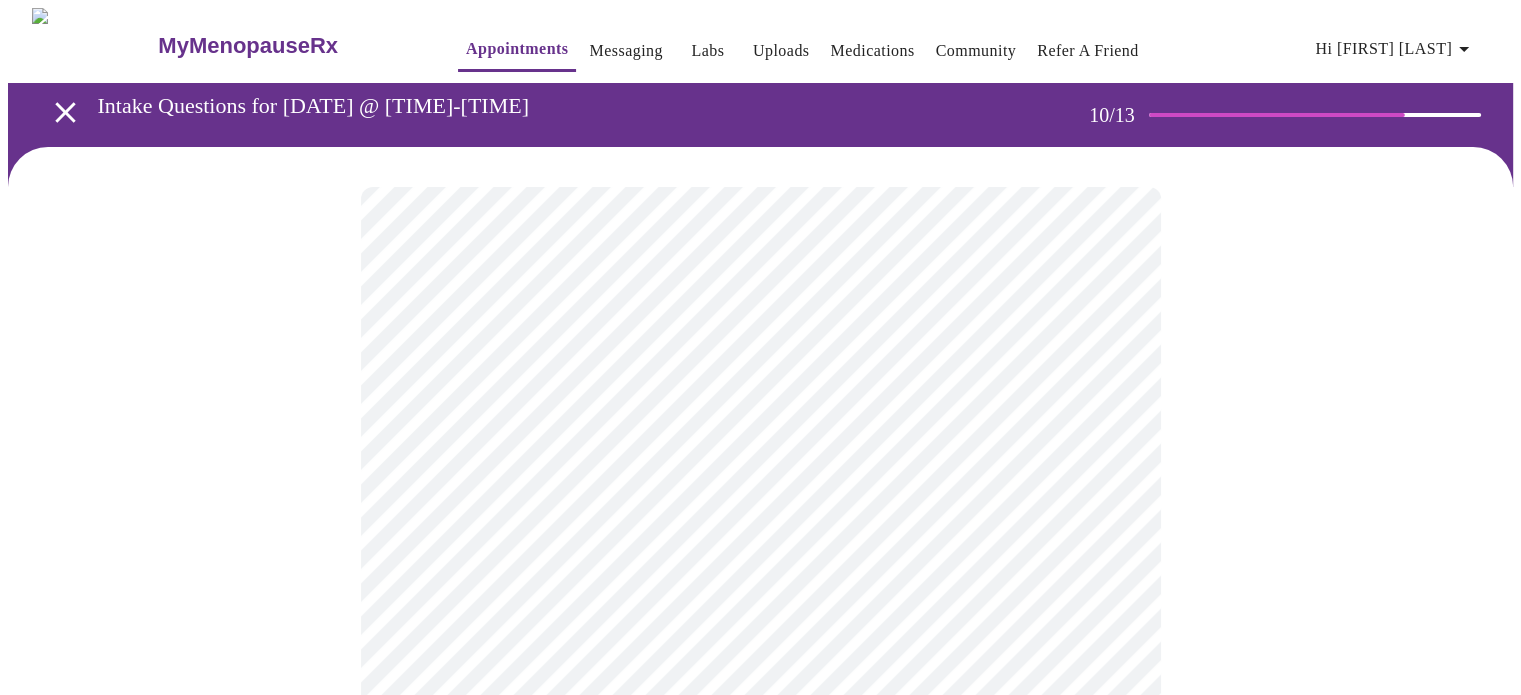 click at bounding box center (760, 1367) 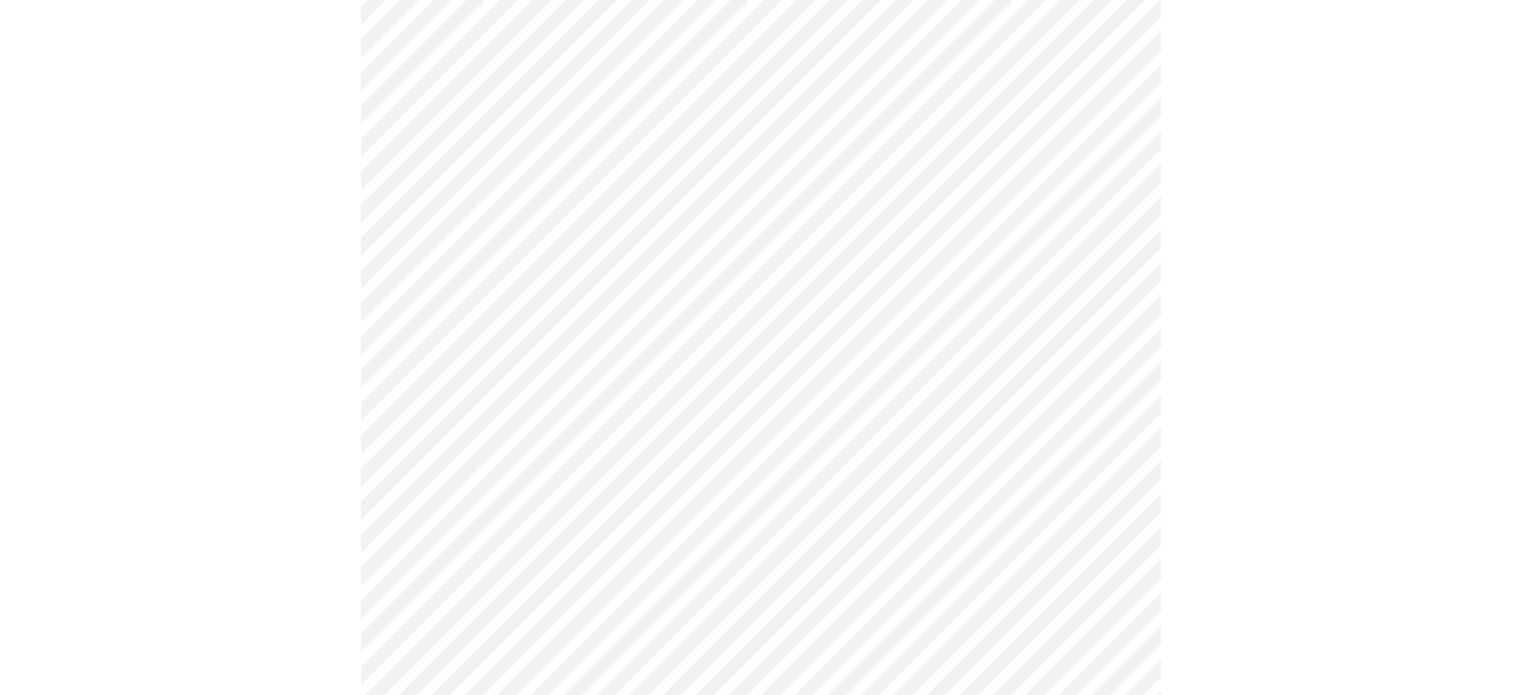 scroll, scrollTop: 1884, scrollLeft: 0, axis: vertical 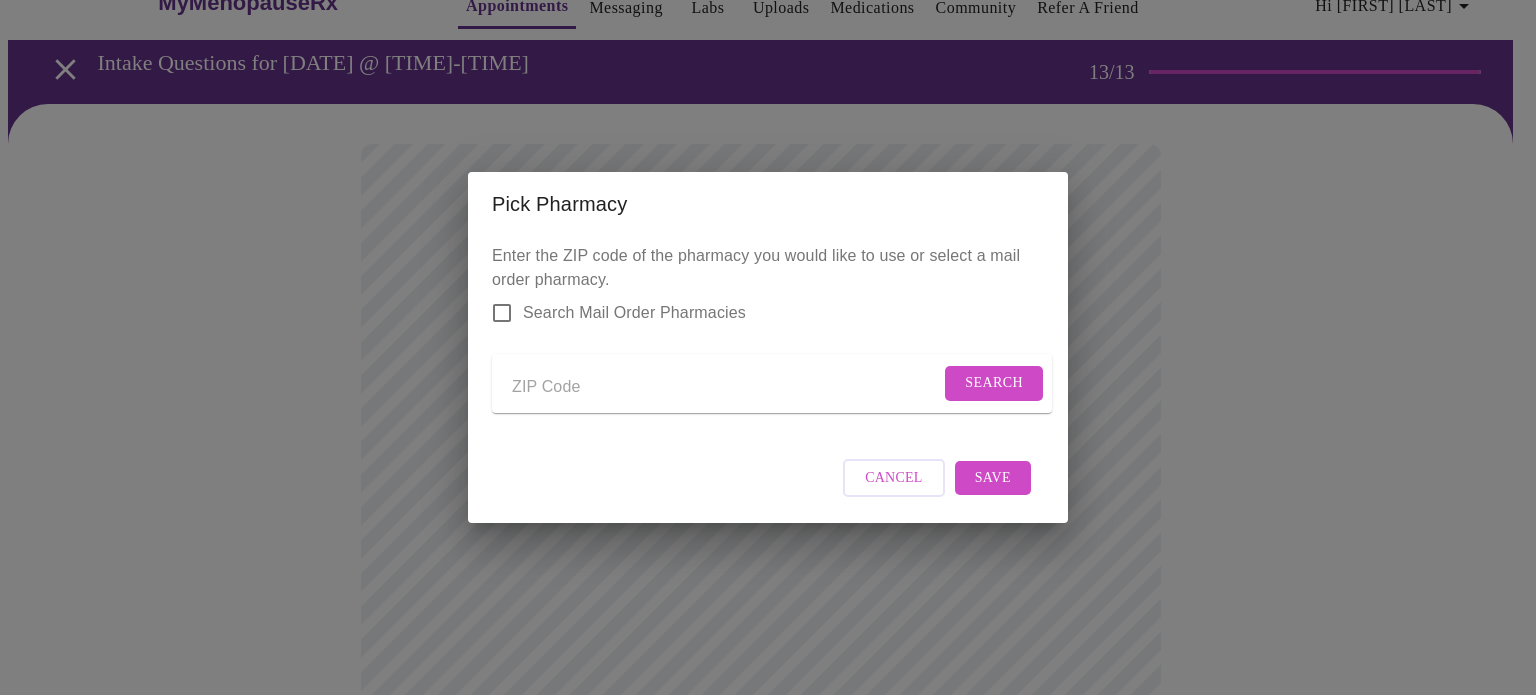 drag, startPoint x: 279, startPoint y: 344, endPoint x: 372, endPoint y: 241, distance: 138.7732 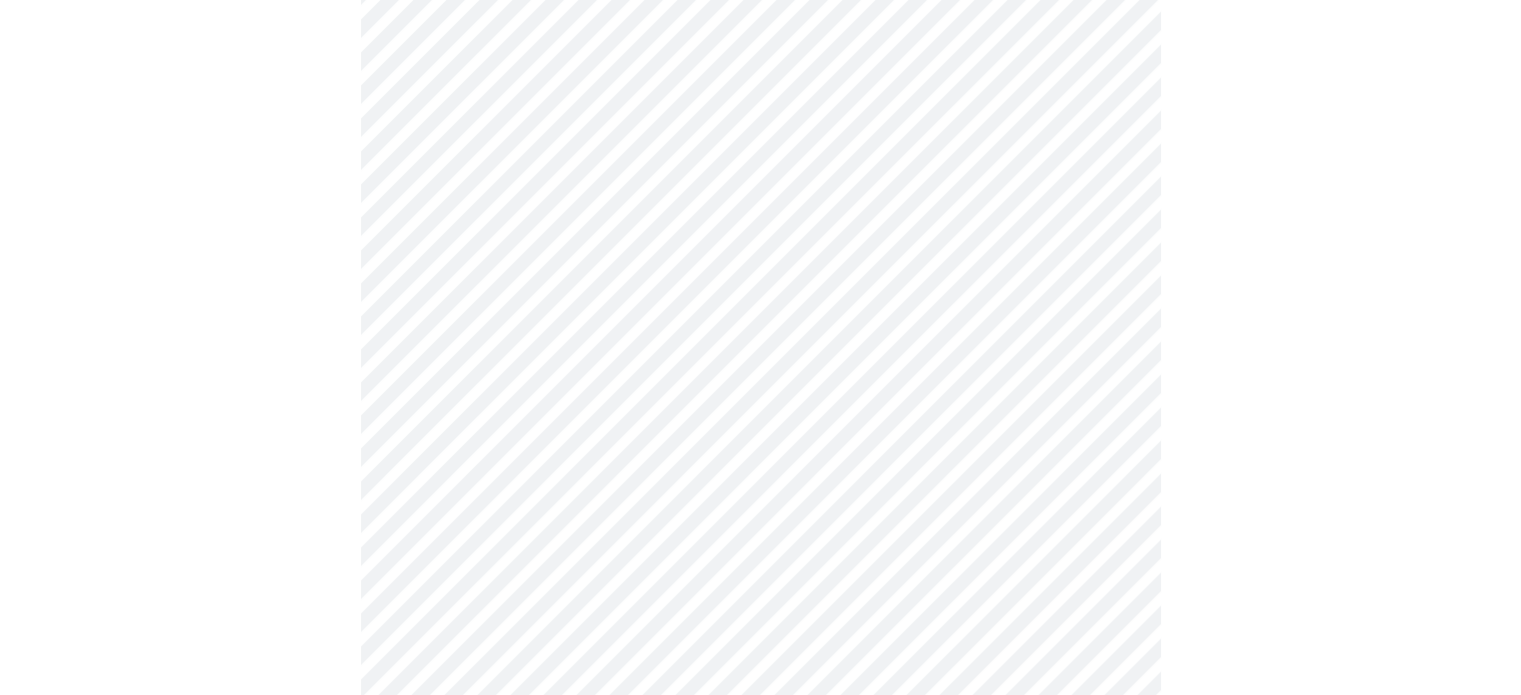 scroll, scrollTop: 305, scrollLeft: 0, axis: vertical 